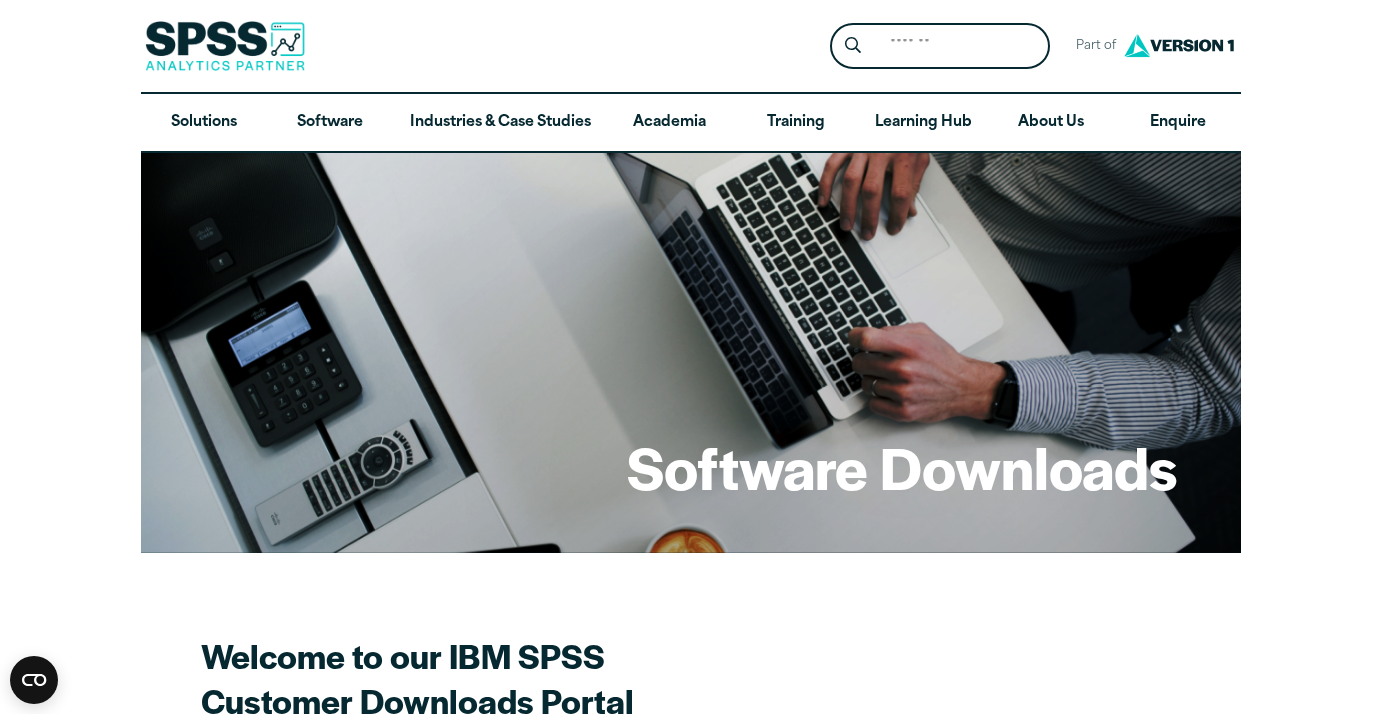 scroll, scrollTop: 468, scrollLeft: 0, axis: vertical 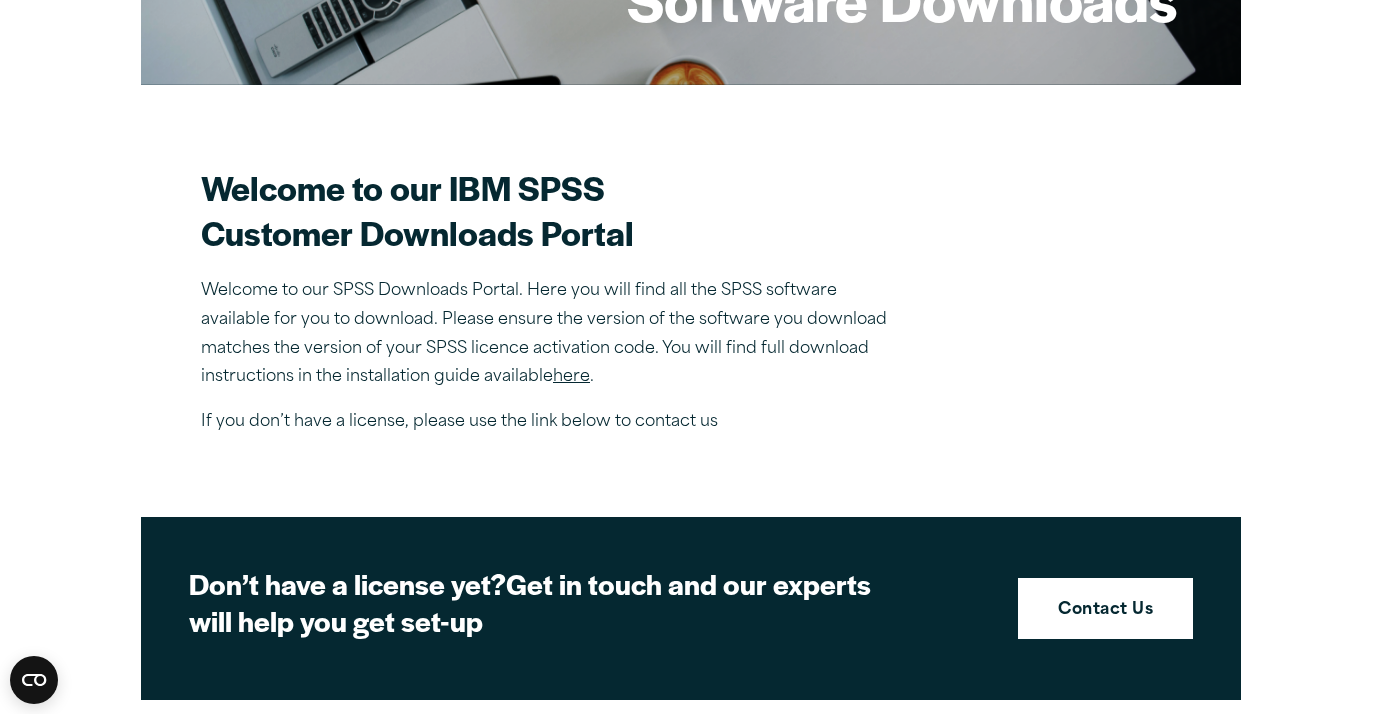 click on "here" at bounding box center [571, 377] 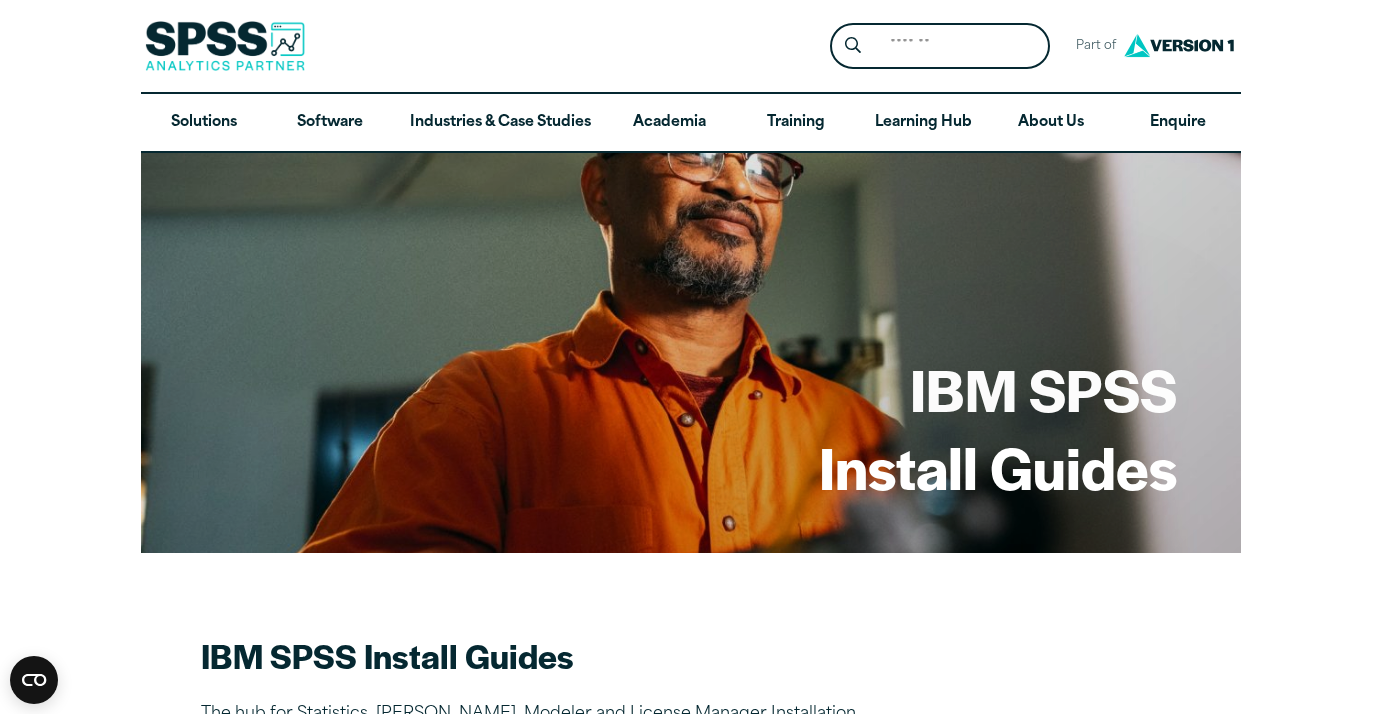 scroll, scrollTop: 0, scrollLeft: 0, axis: both 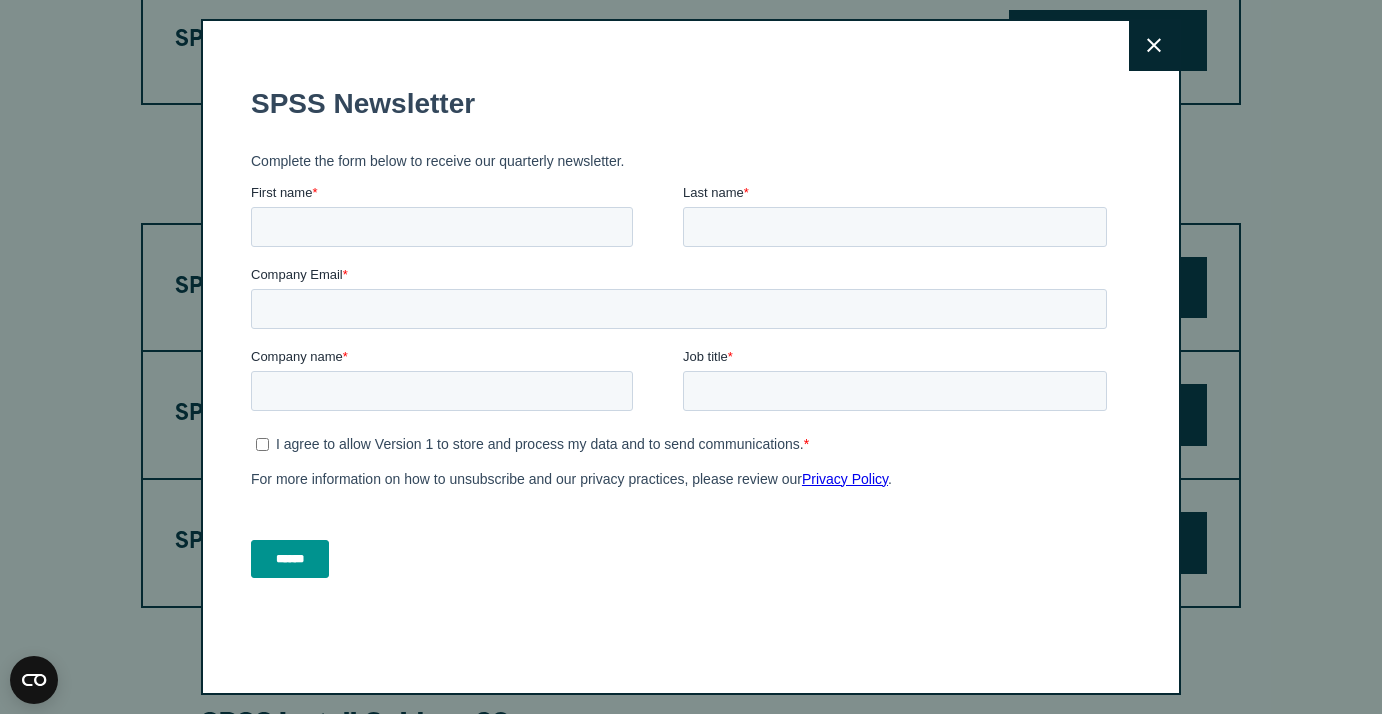 click 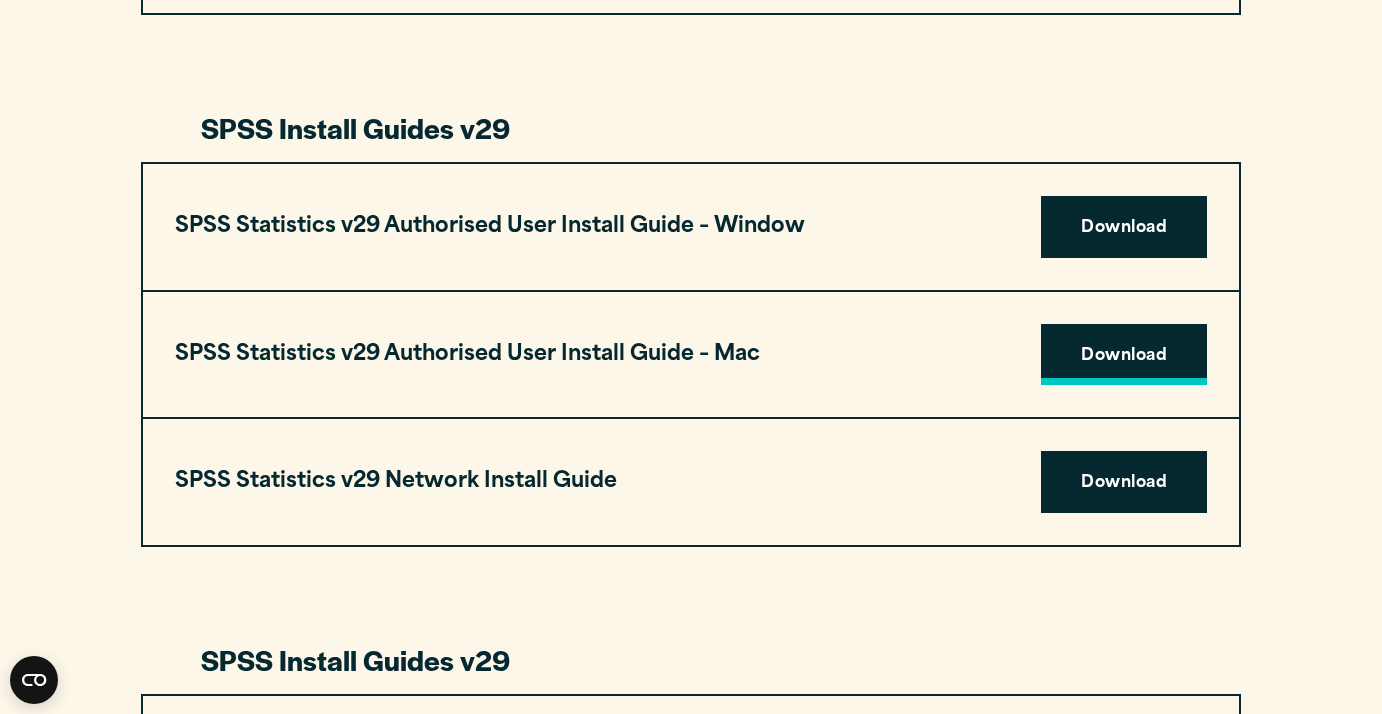 scroll, scrollTop: 1820, scrollLeft: 0, axis: vertical 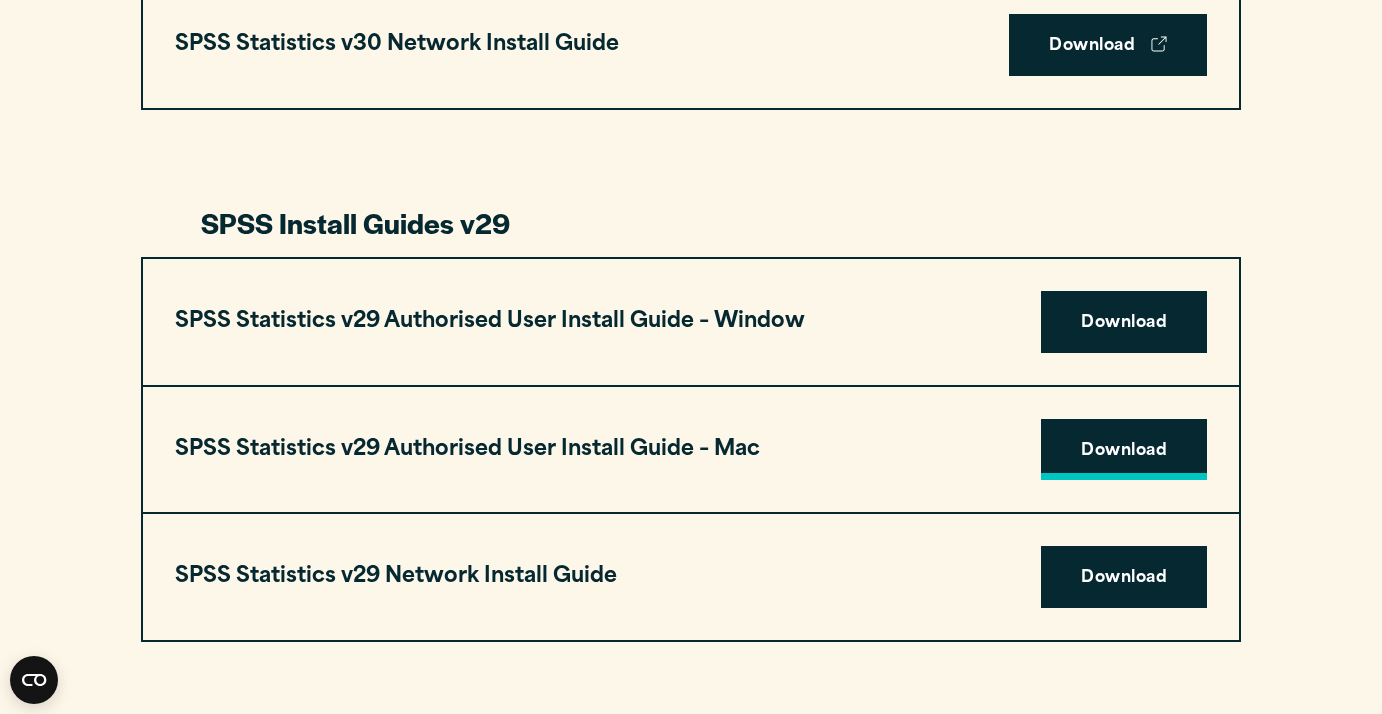 click on "Download" at bounding box center (1124, 450) 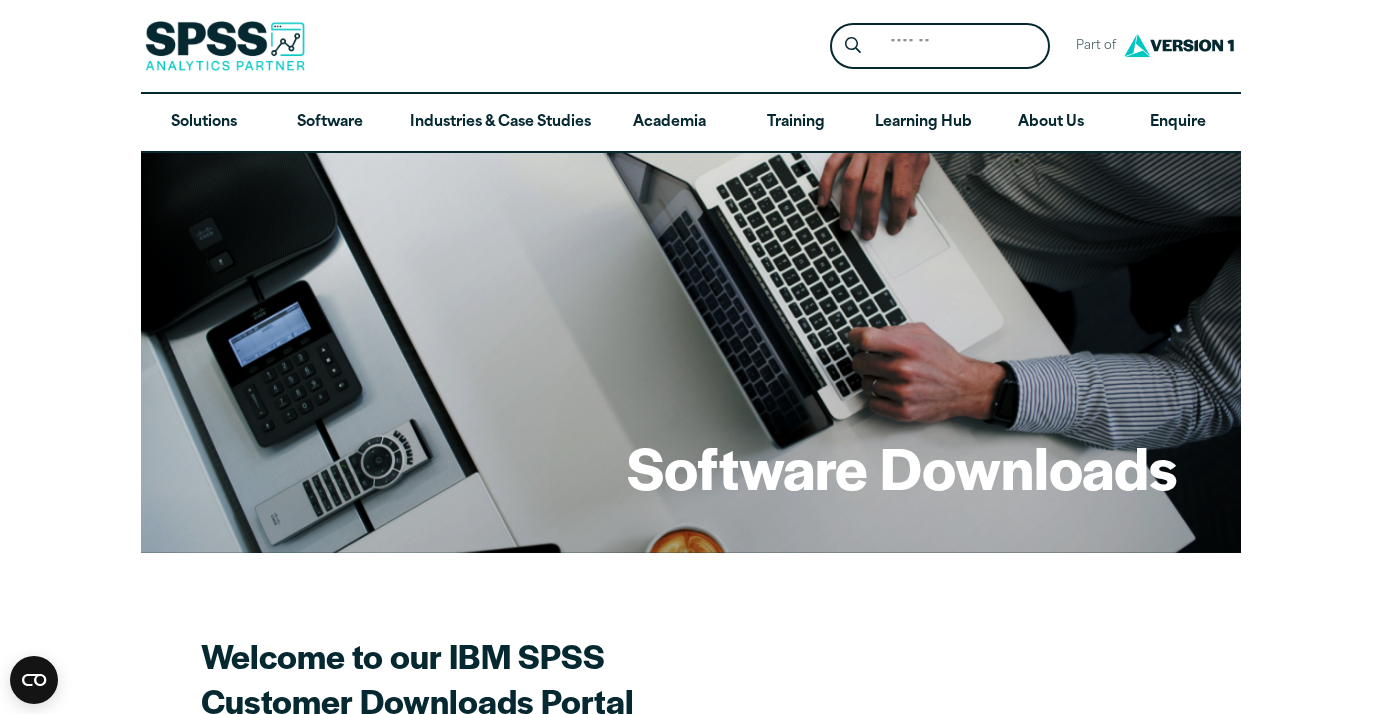 scroll, scrollTop: 0, scrollLeft: 0, axis: both 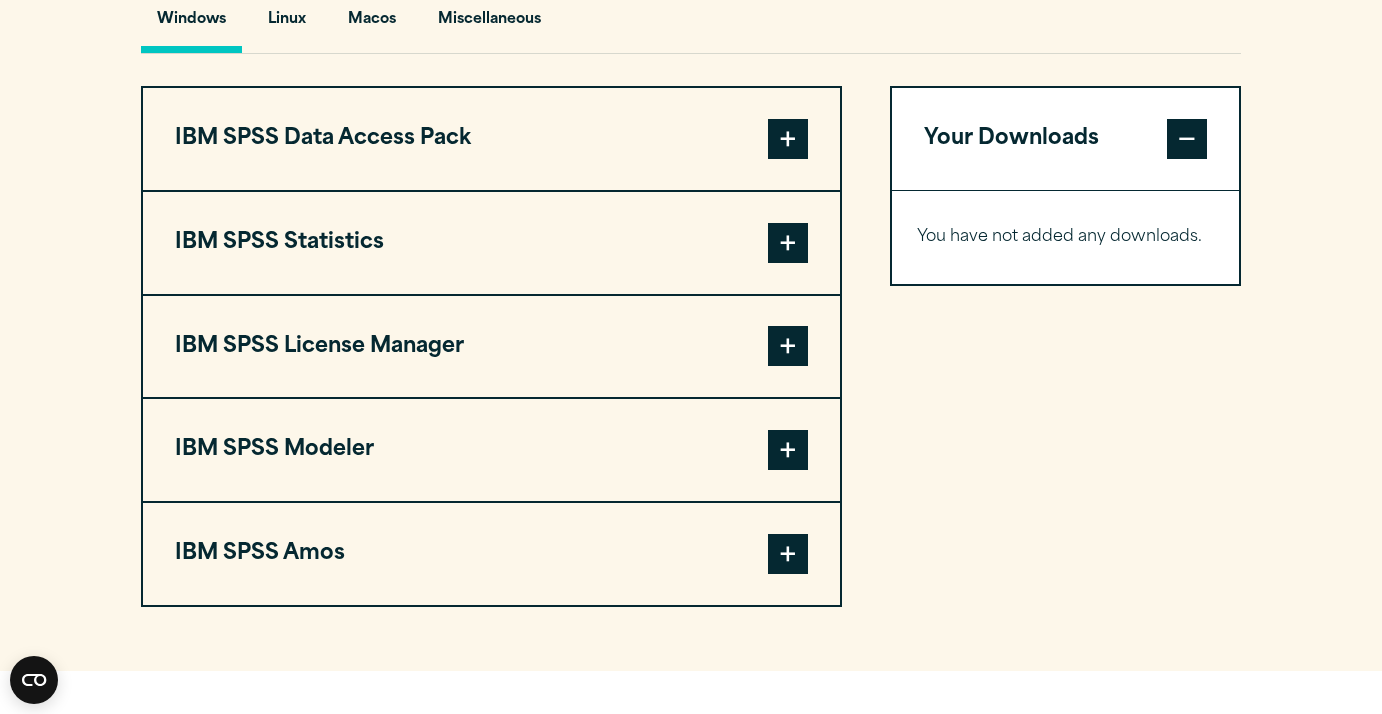 click at bounding box center [788, 243] 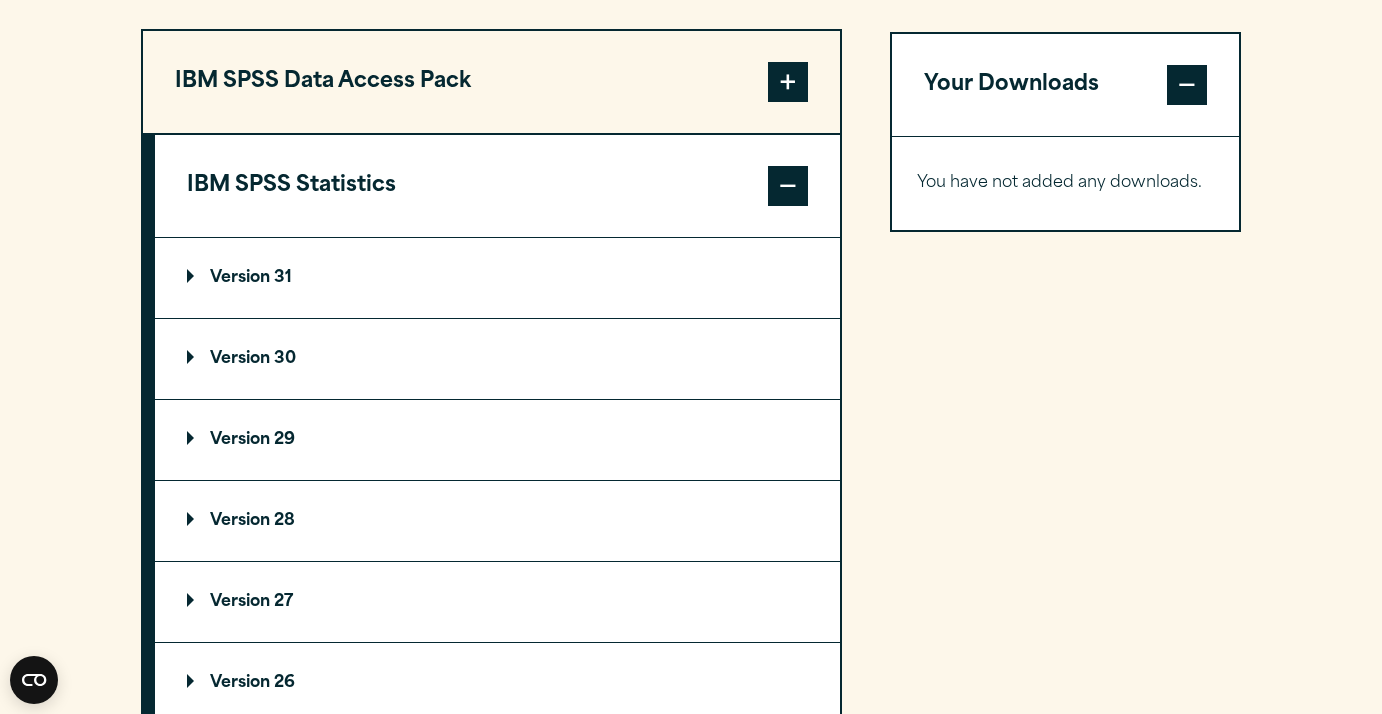 scroll, scrollTop: 1606, scrollLeft: 0, axis: vertical 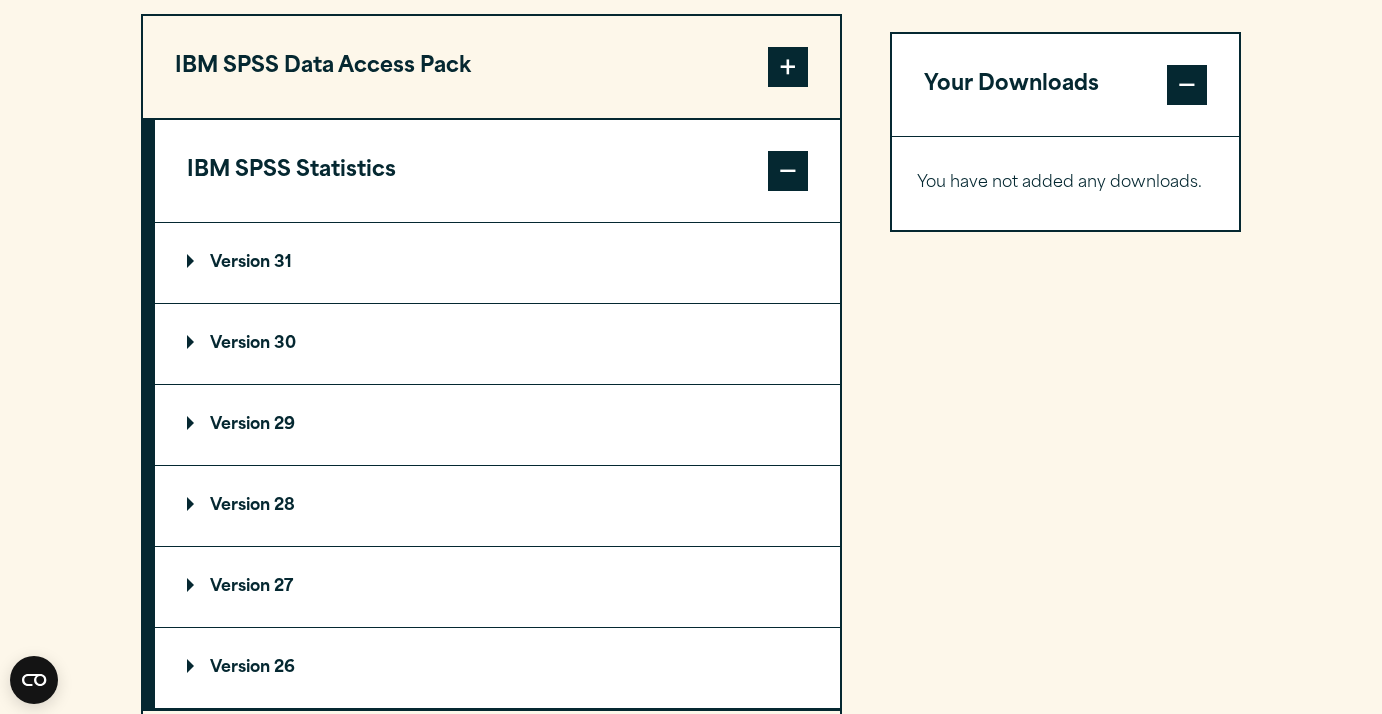 click on "Version 29" at bounding box center [497, 425] 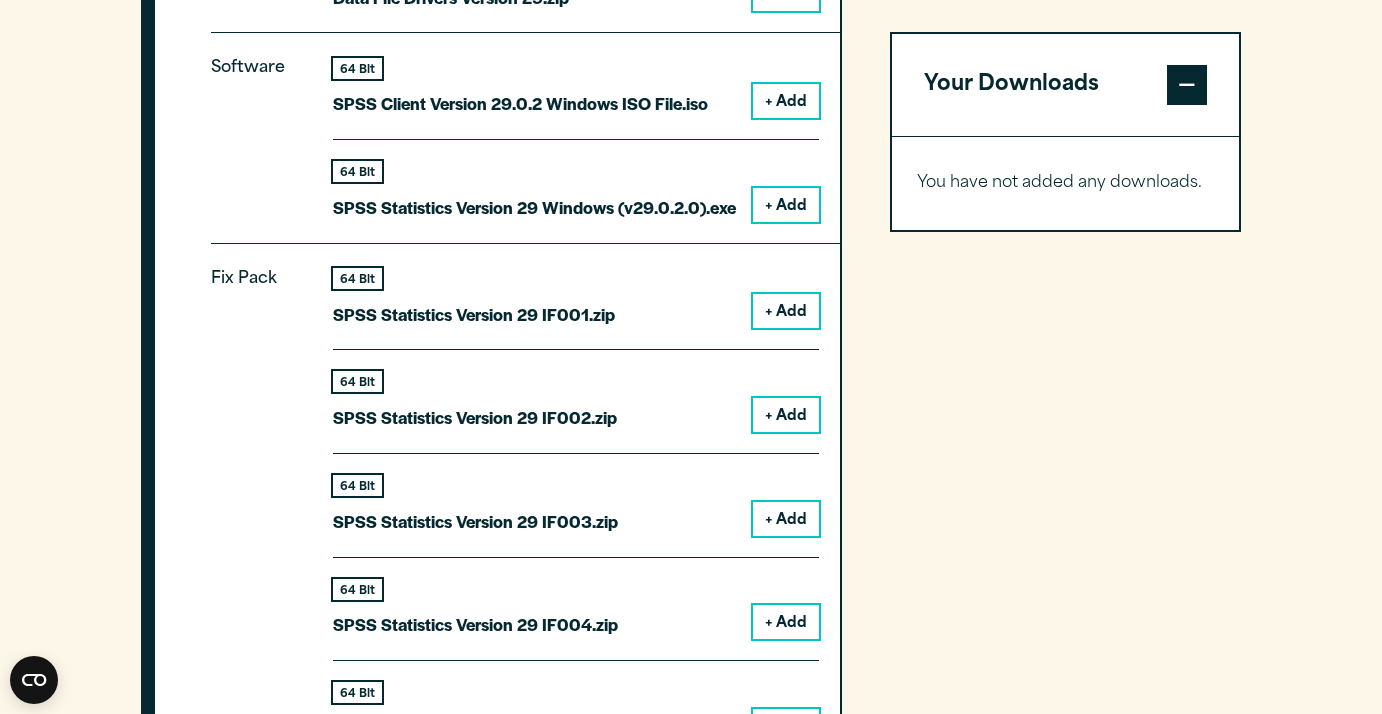 scroll, scrollTop: 2135, scrollLeft: 0, axis: vertical 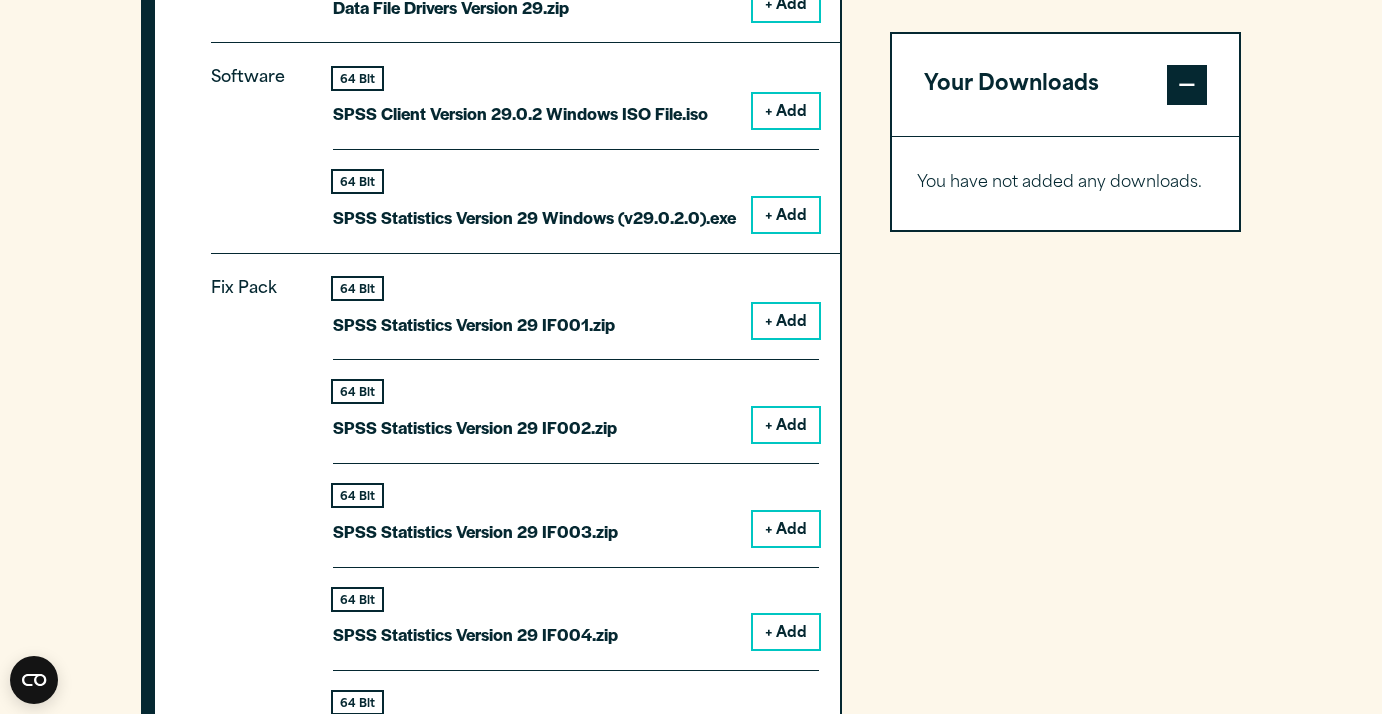 click on "+ Add" at bounding box center [786, 321] 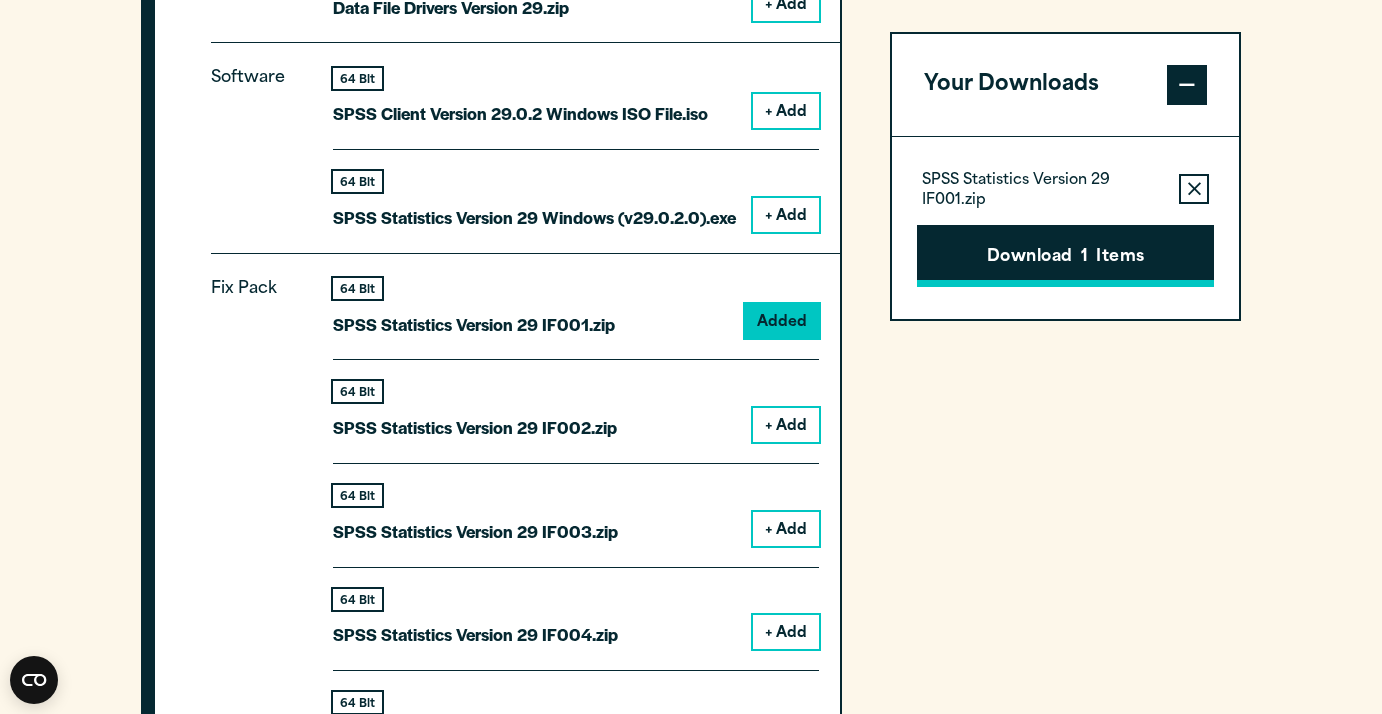 click on "Download  1  Items" at bounding box center [1065, 256] 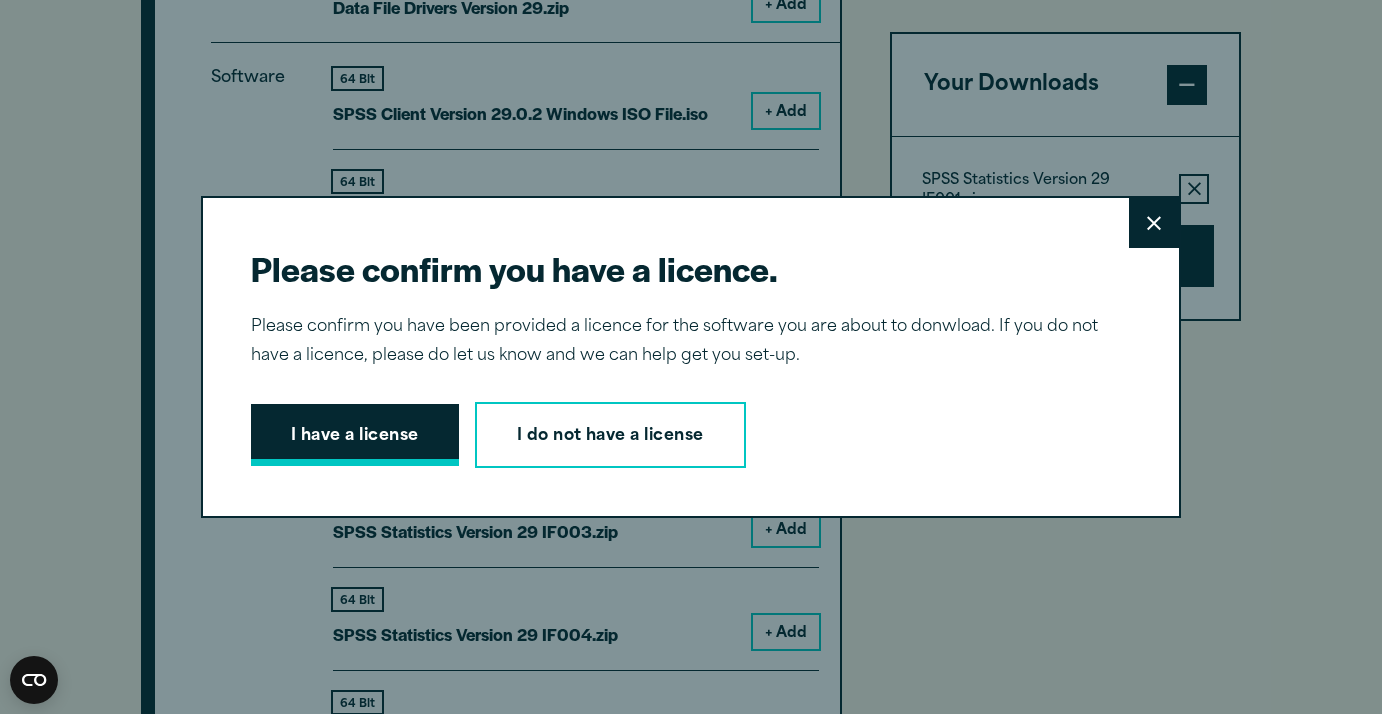 click on "I have a license" at bounding box center (355, 435) 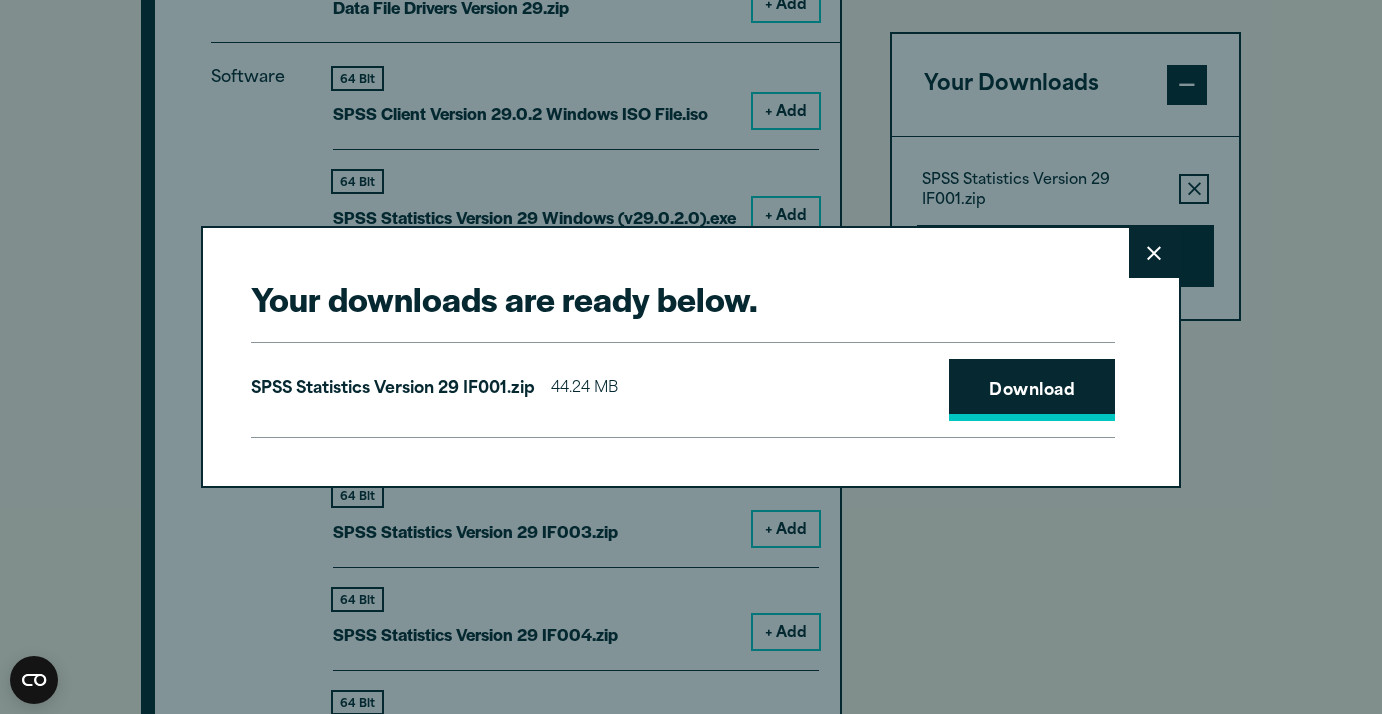 click on "Download" at bounding box center (1032, 390) 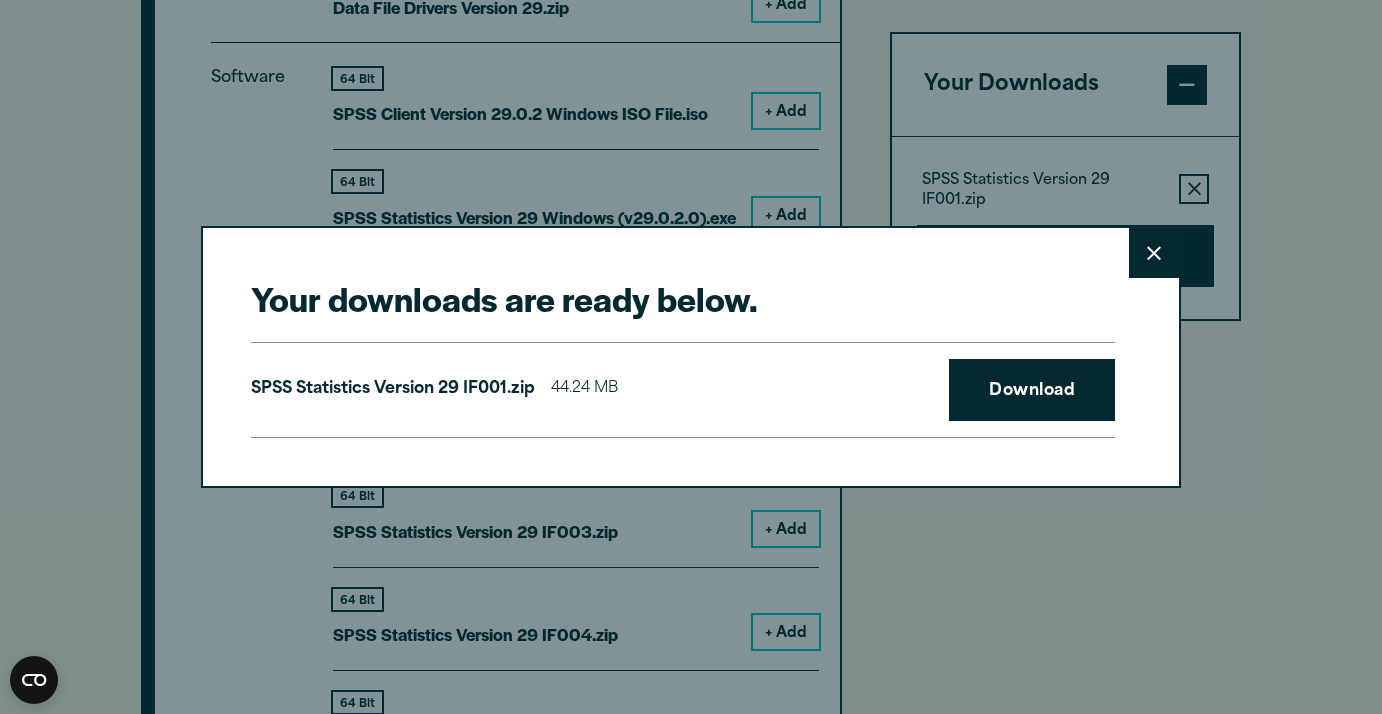 click on "Your downloads are ready below.
Close
SPSS Statistics Version 29 IF001.zip
44.24 MB
Download" at bounding box center (691, 357) 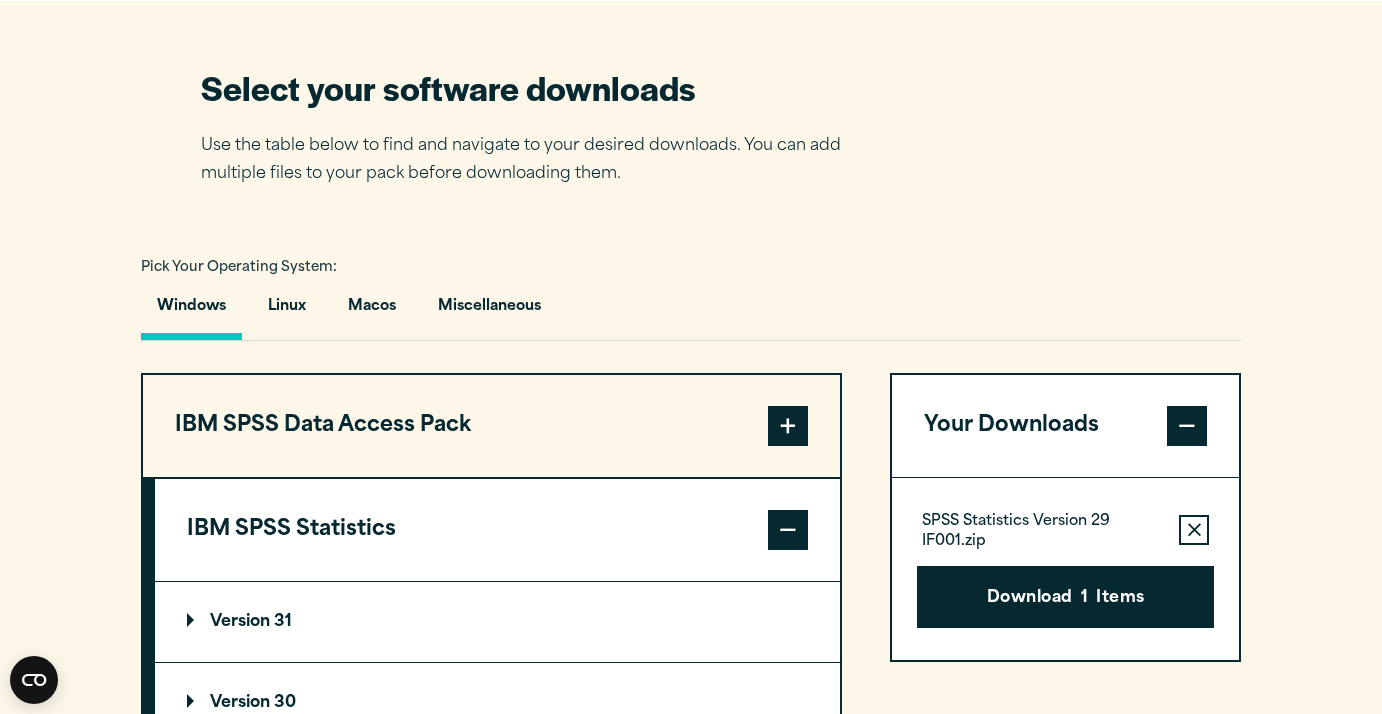 scroll, scrollTop: 1194, scrollLeft: 0, axis: vertical 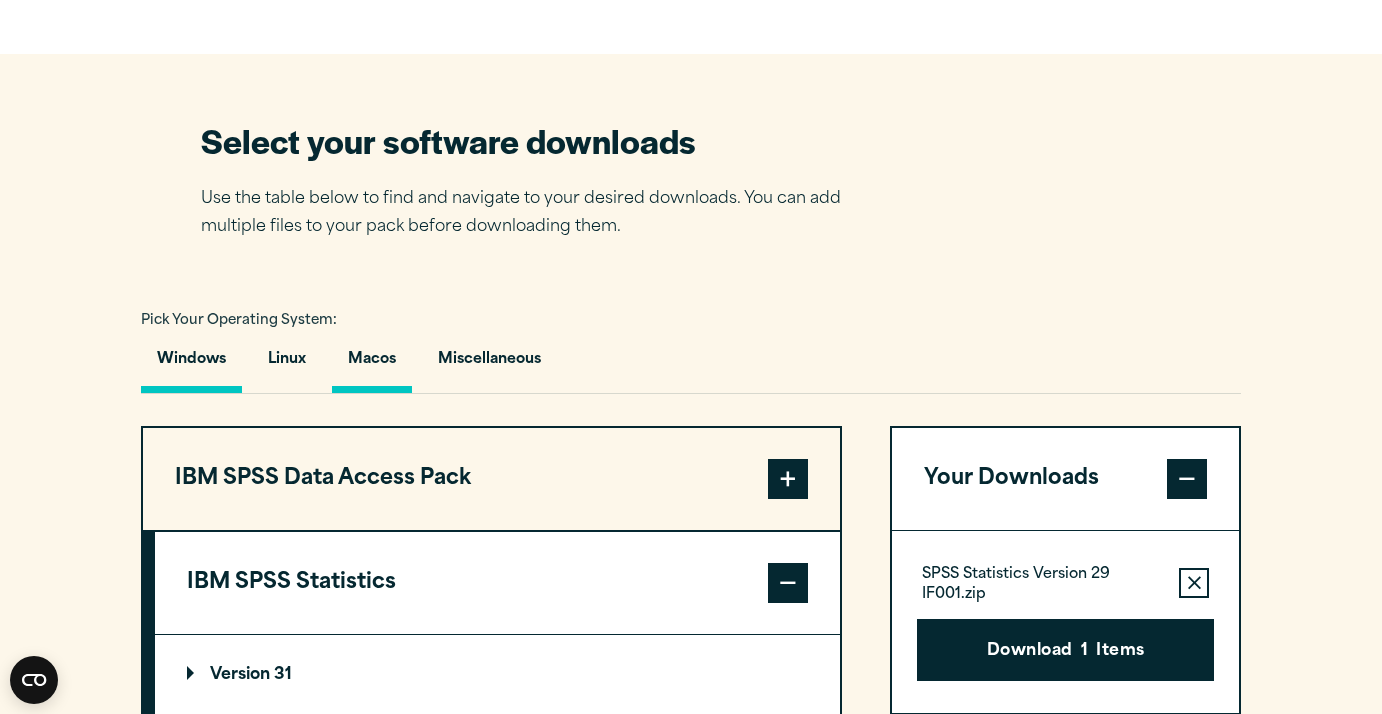 click on "Macos" at bounding box center [372, 364] 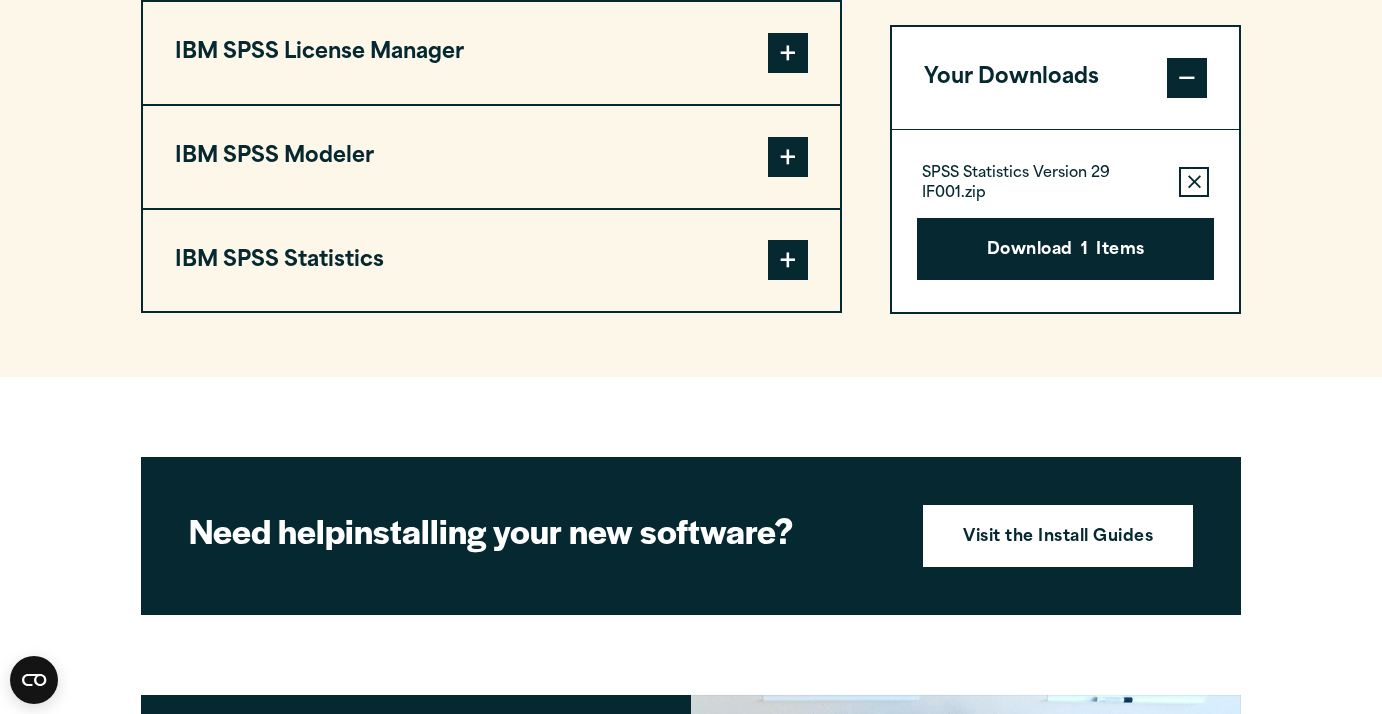scroll, scrollTop: 1419, scrollLeft: 0, axis: vertical 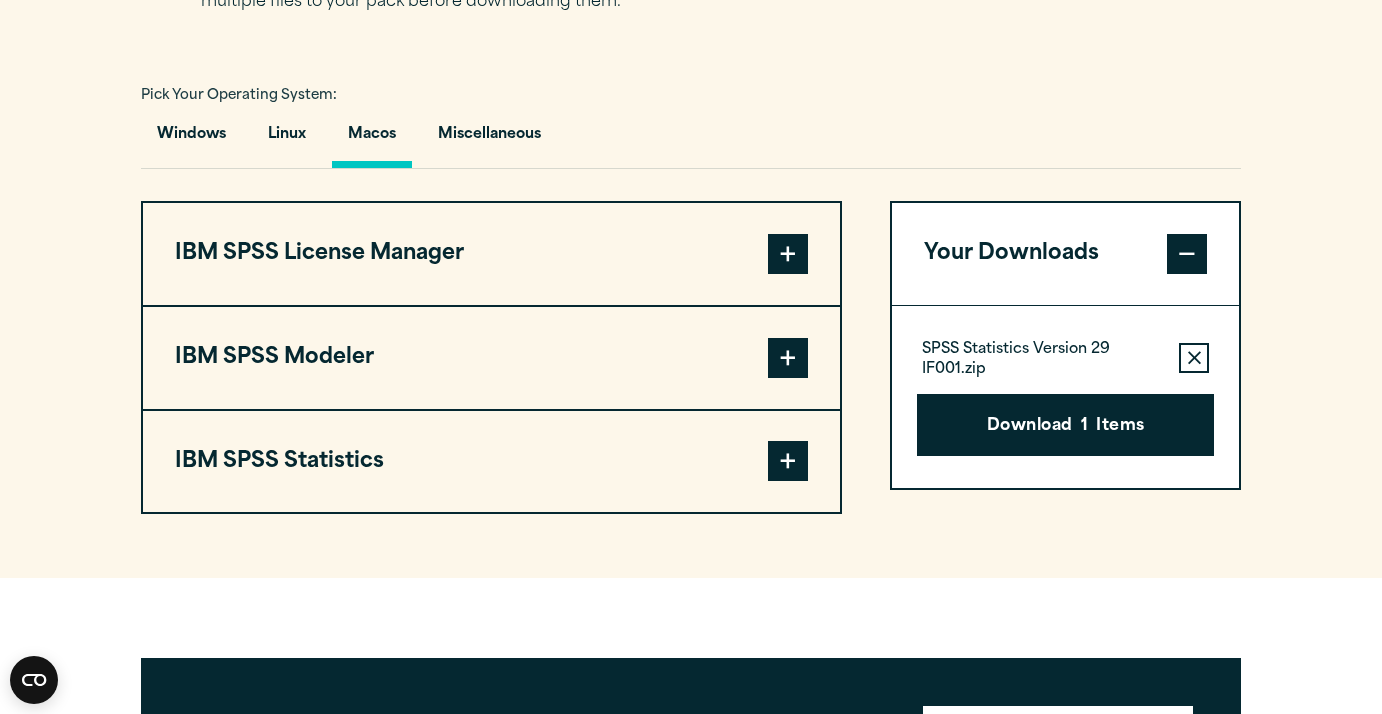 click at bounding box center [788, 461] 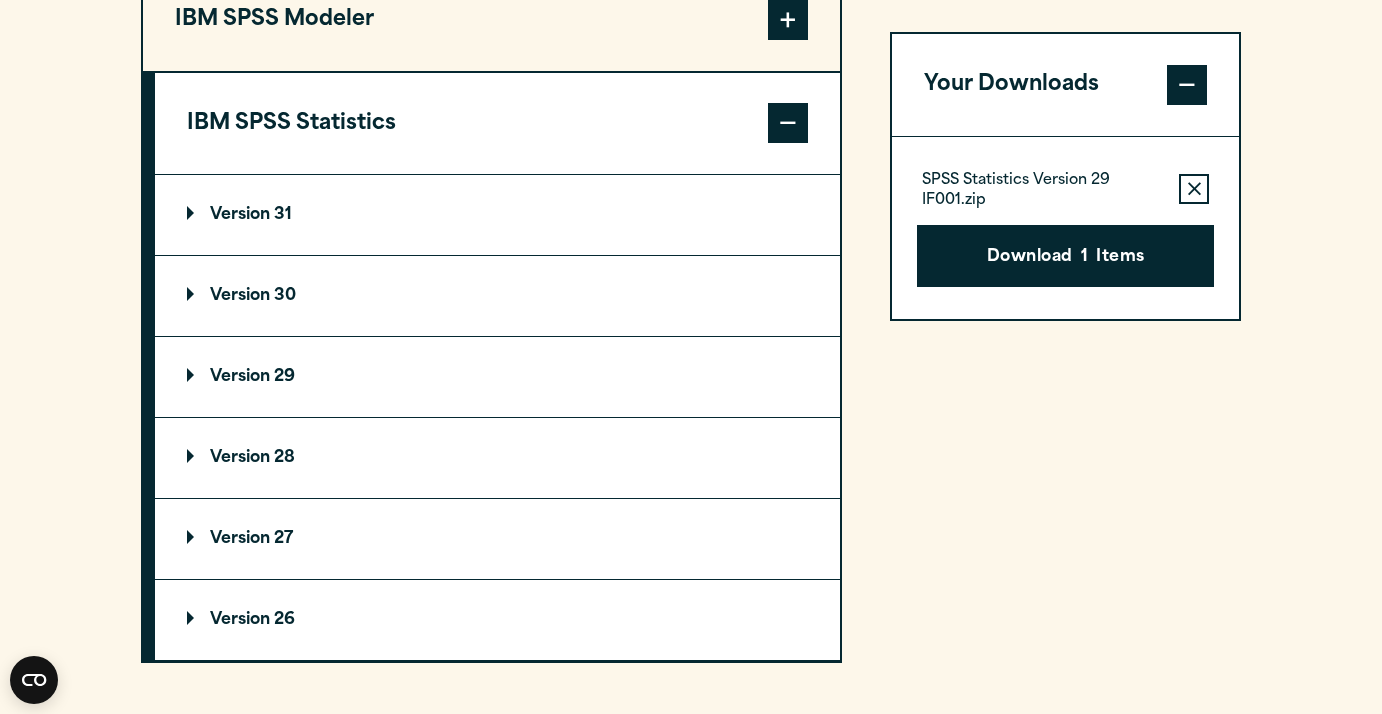scroll, scrollTop: 1785, scrollLeft: 0, axis: vertical 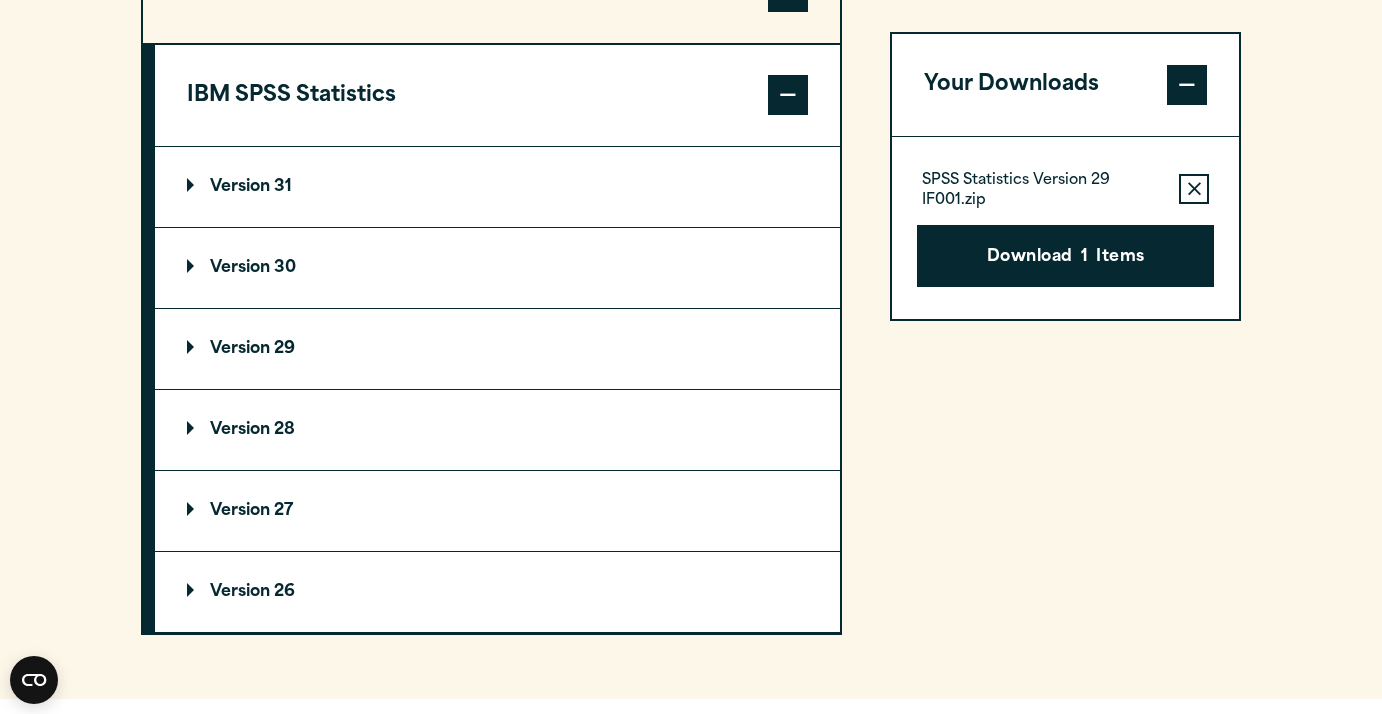 click on "Version 29" at bounding box center (497, 349) 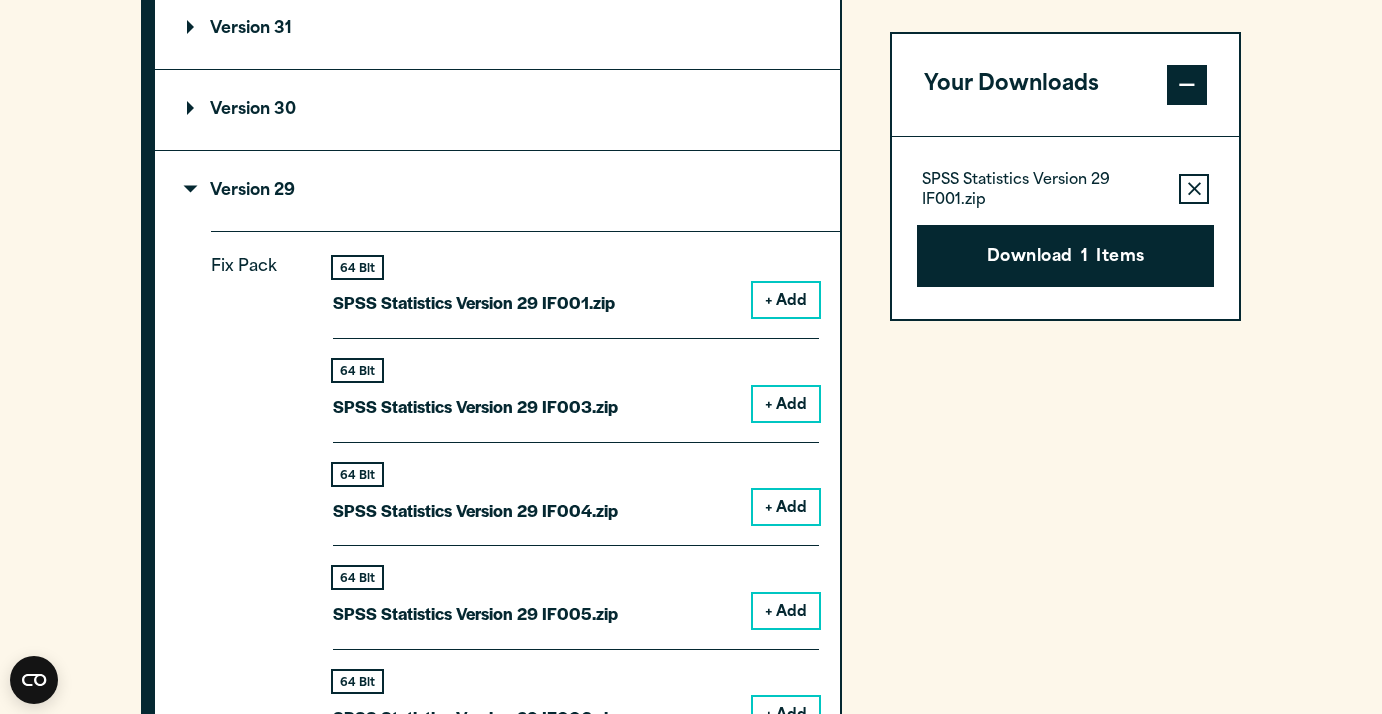 scroll, scrollTop: 1946, scrollLeft: 0, axis: vertical 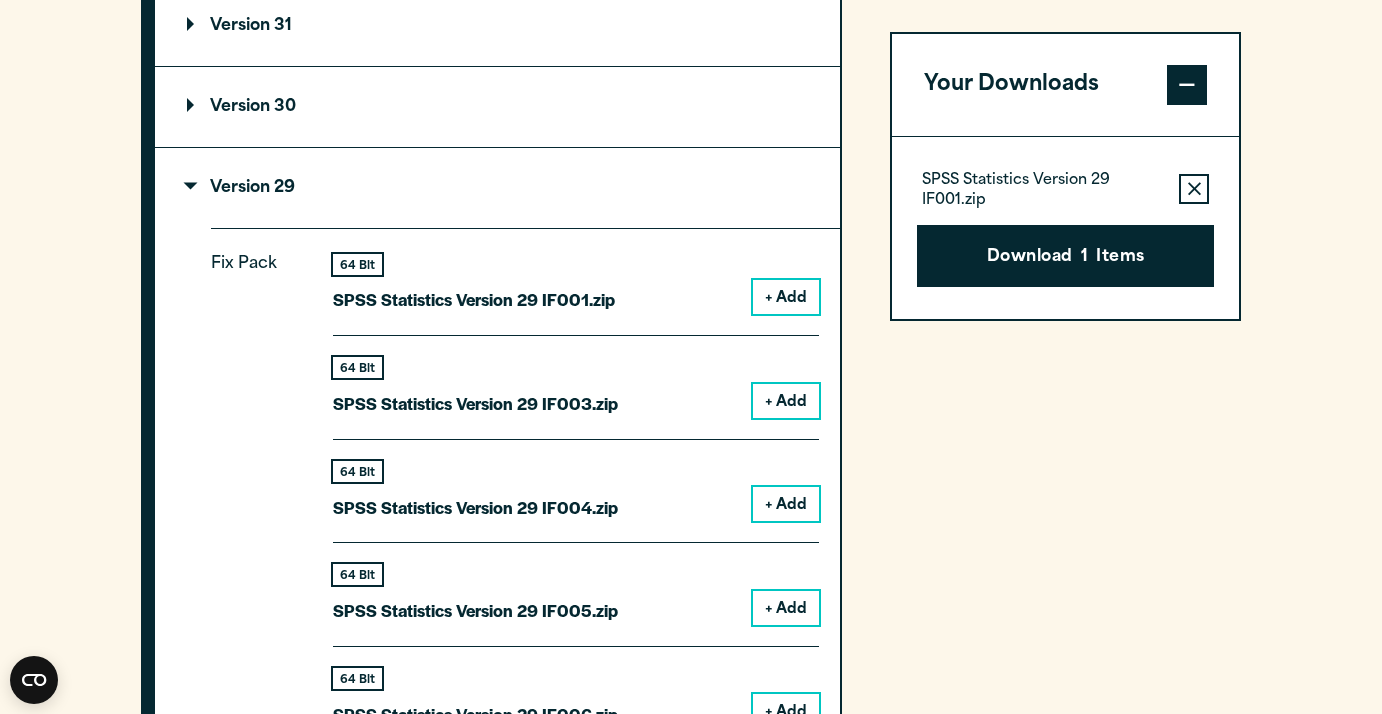 click on "+ Add" at bounding box center [786, 297] 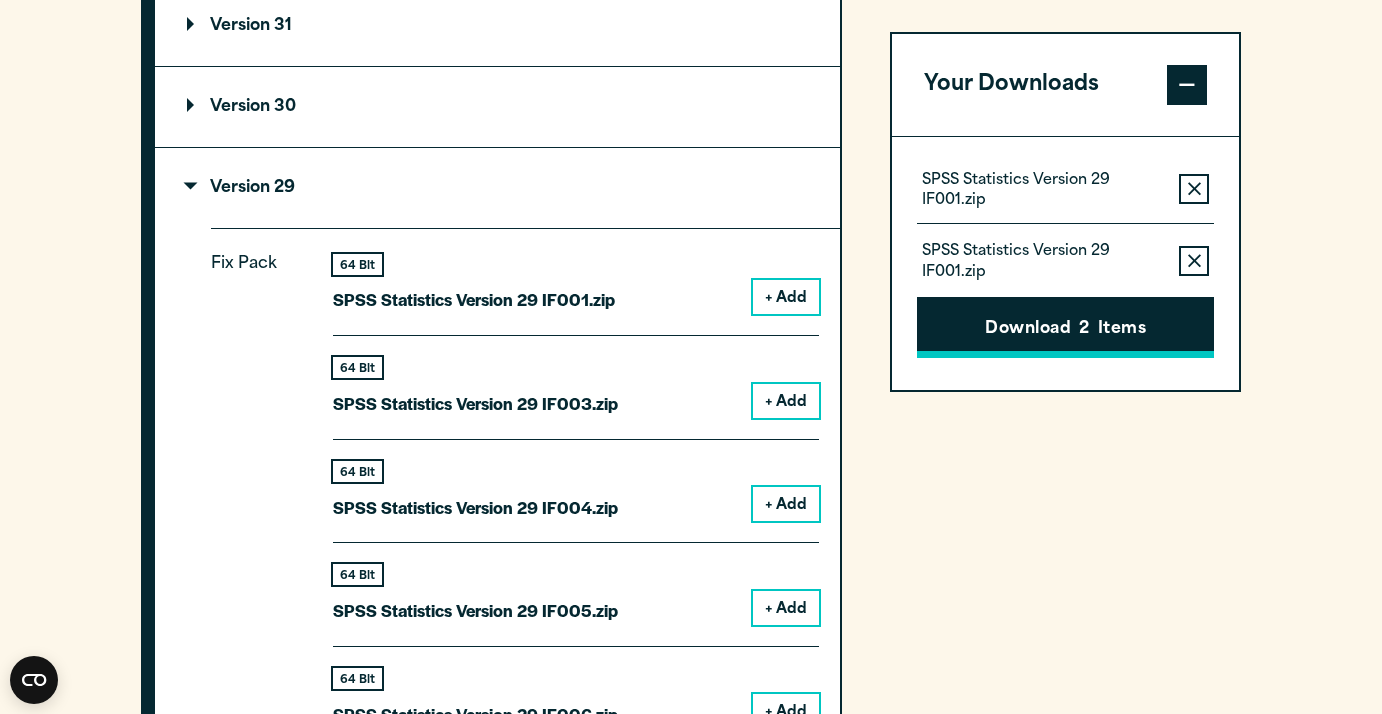 click on "Download  2  Items" at bounding box center [1065, 328] 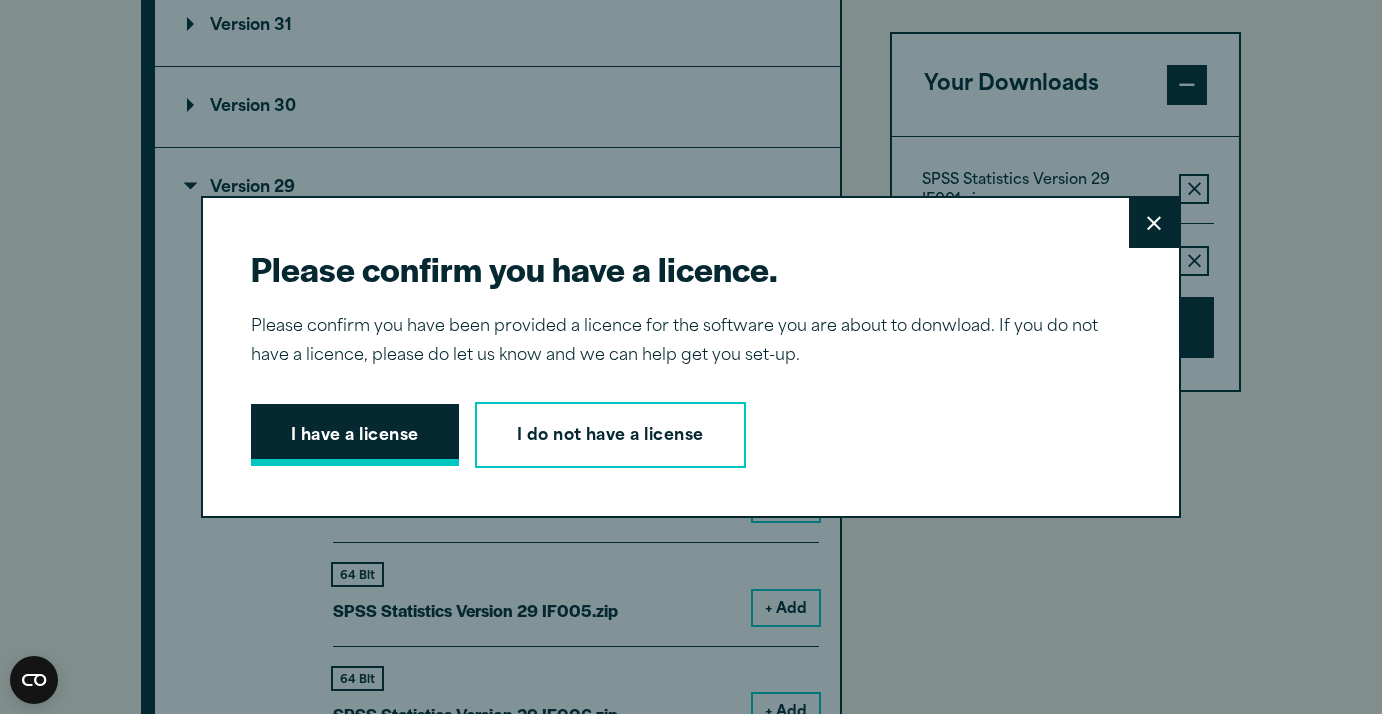 click on "I have a license" at bounding box center [355, 435] 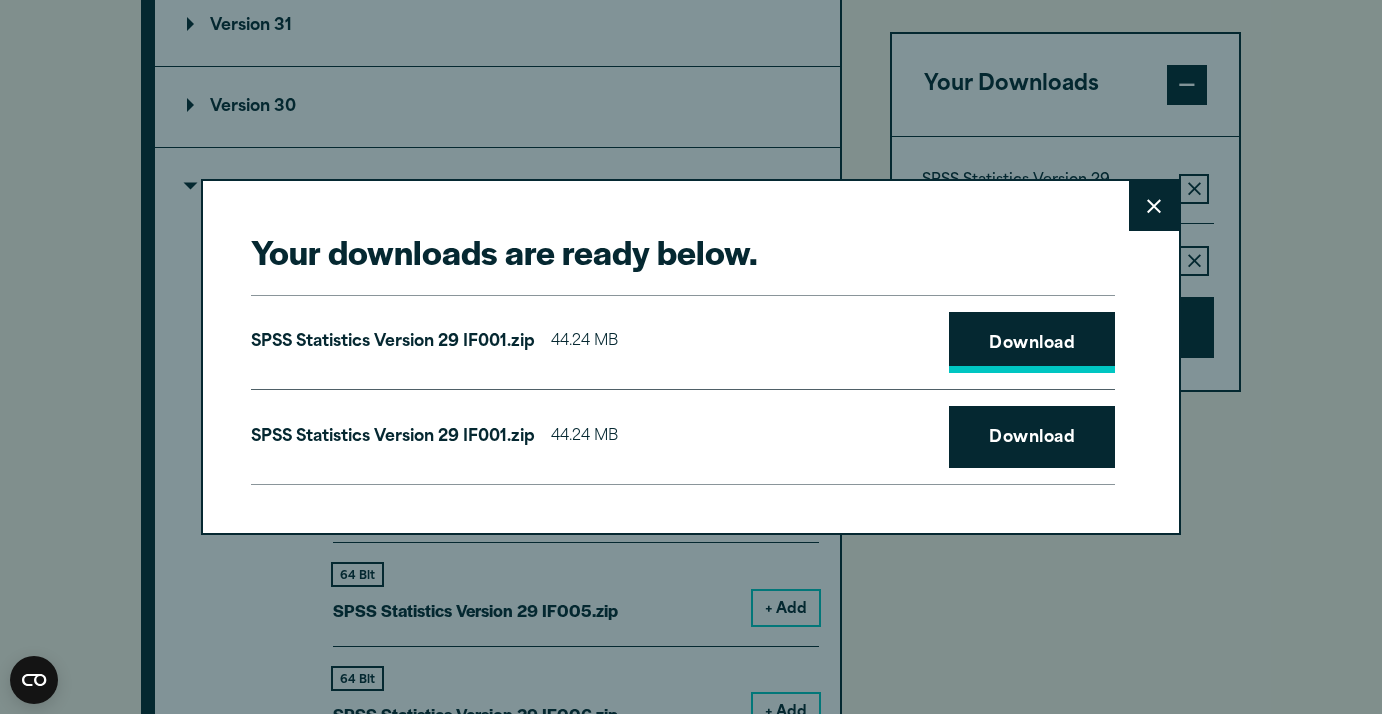 click on "Download" at bounding box center [1032, 343] 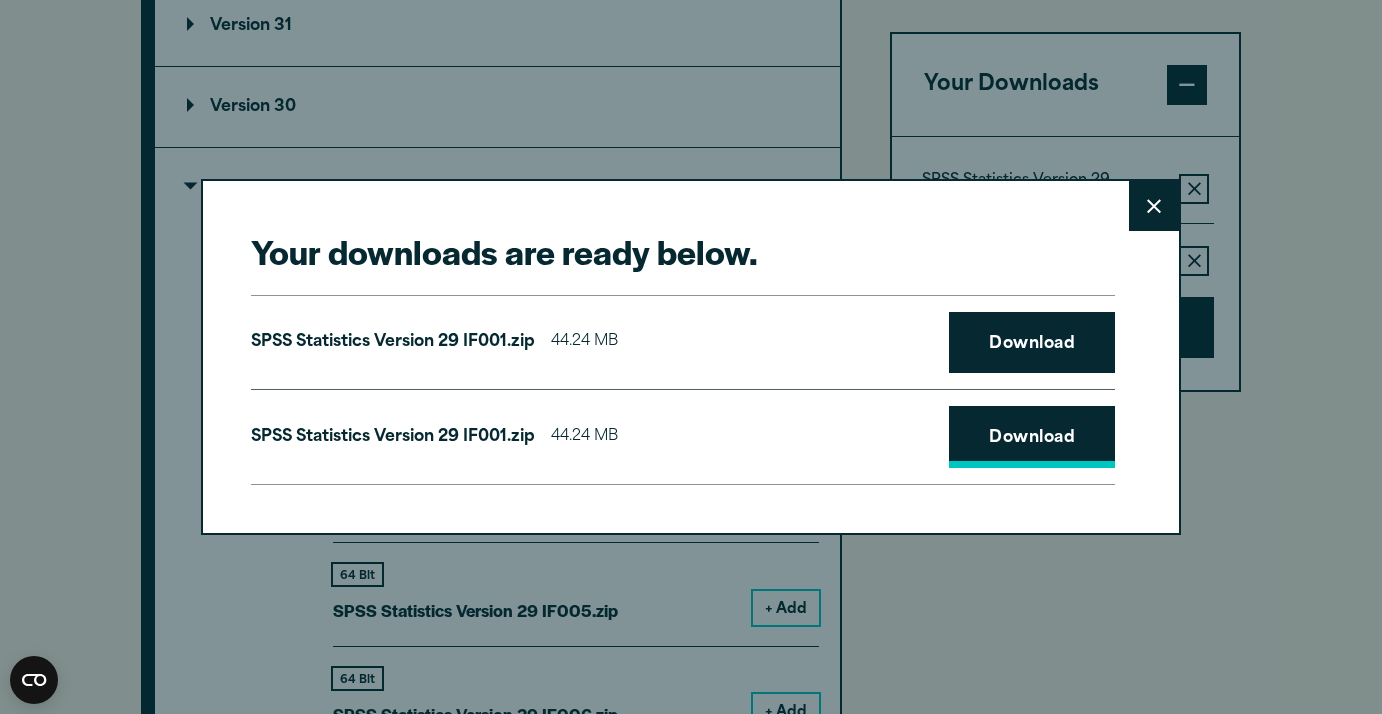 click on "Download" at bounding box center [1032, 437] 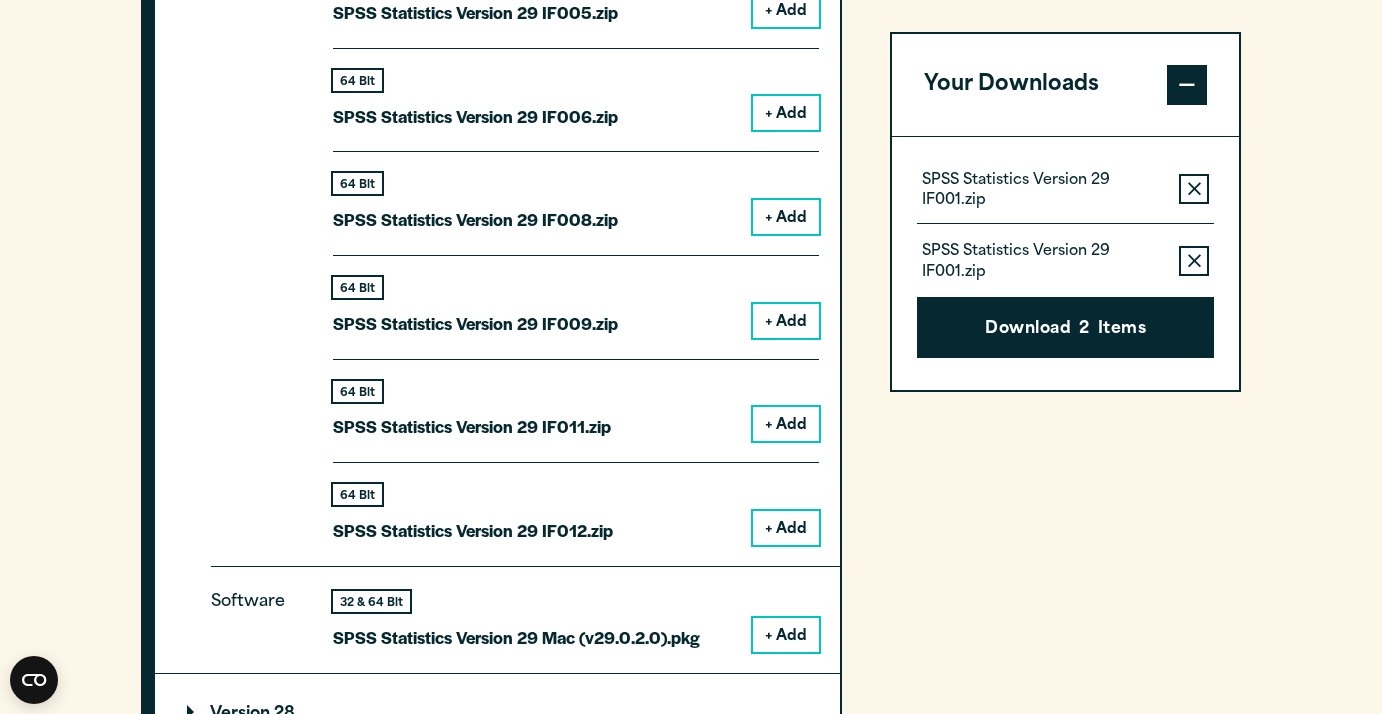 scroll, scrollTop: 2769, scrollLeft: 0, axis: vertical 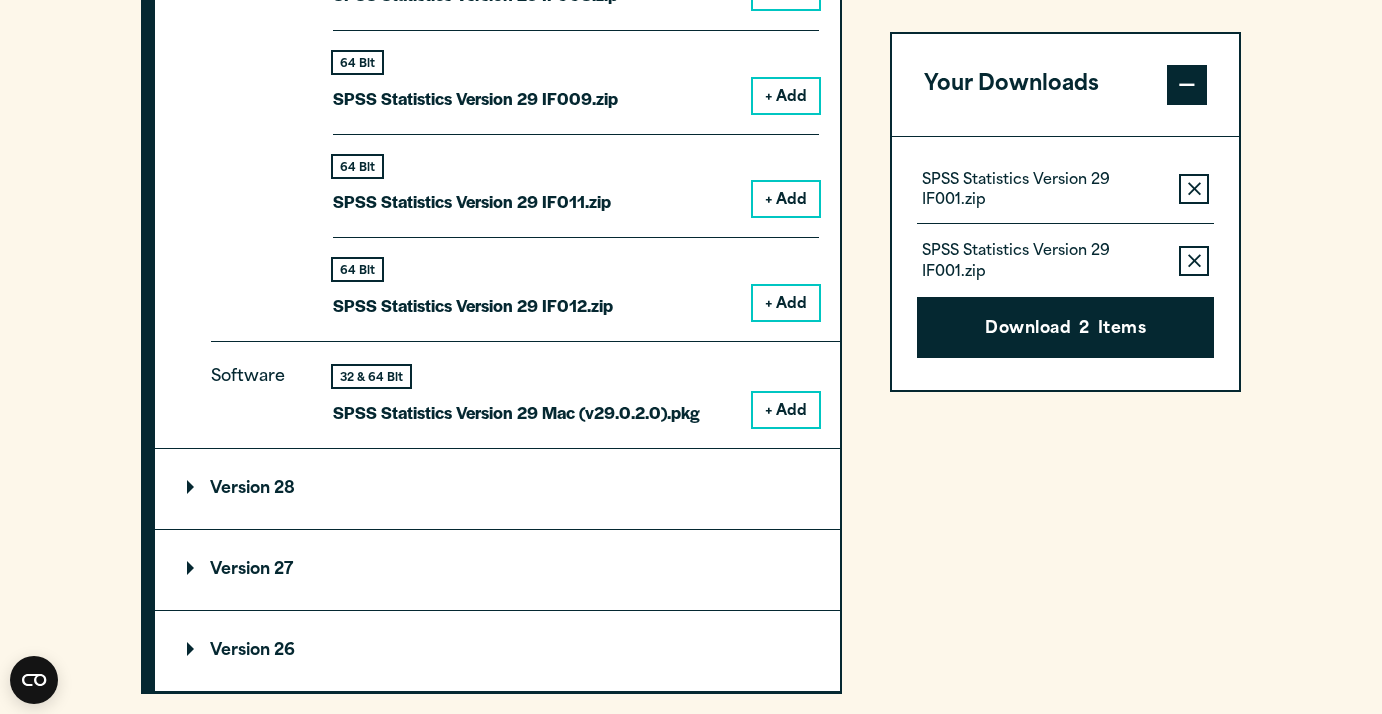 click on "Version 28" at bounding box center (497, 489) 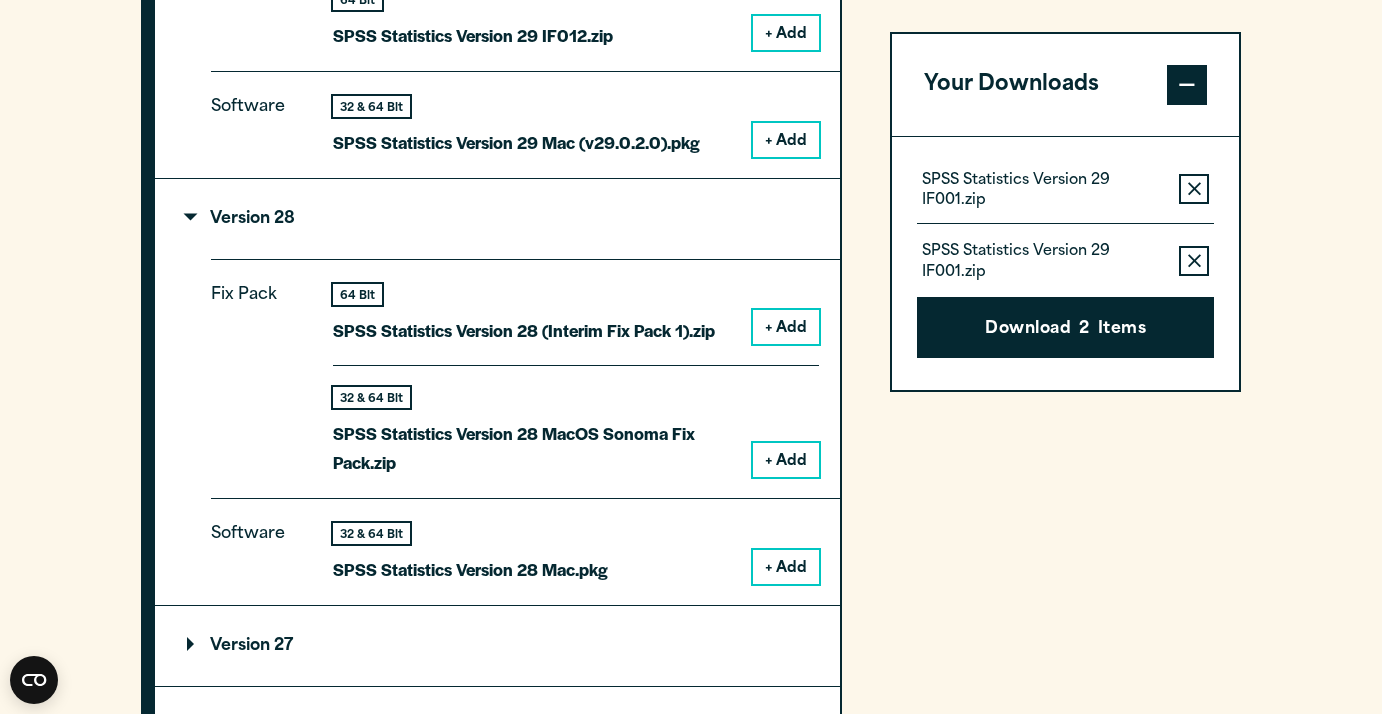scroll, scrollTop: 3071, scrollLeft: 0, axis: vertical 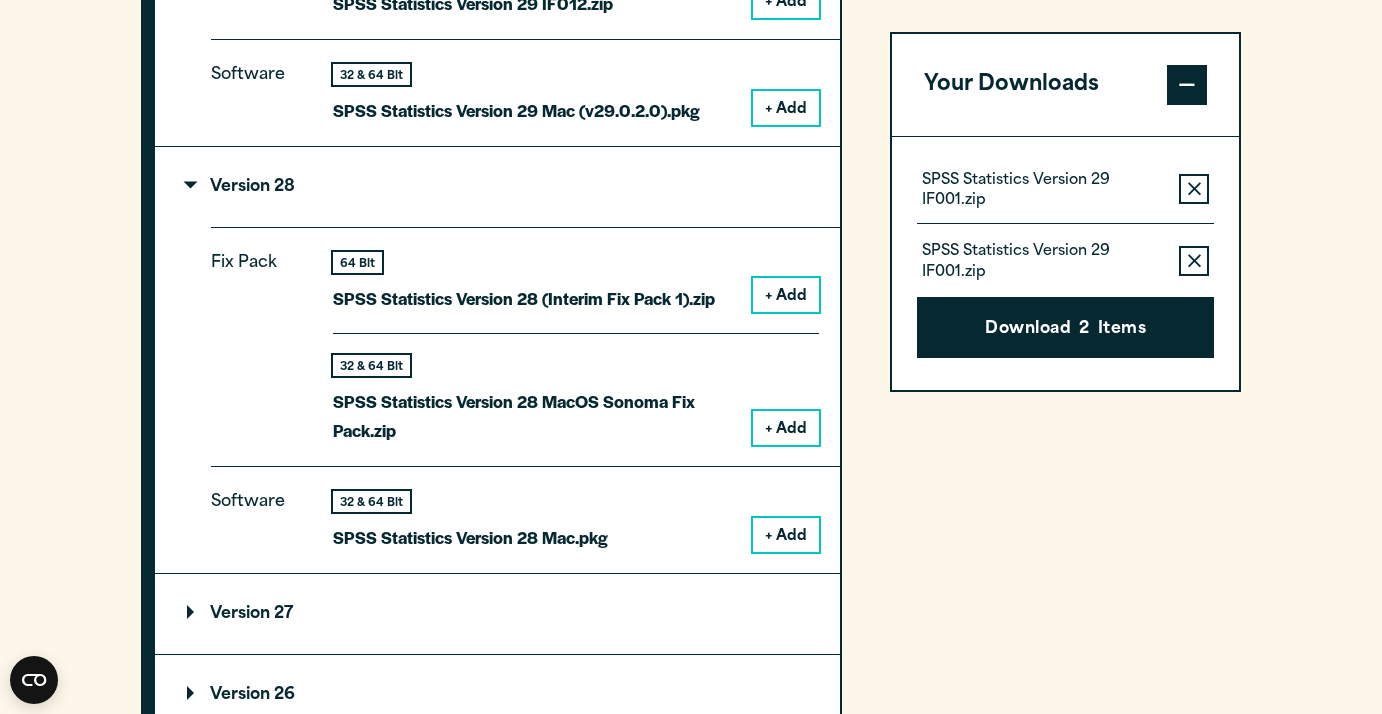 click on "+ Add" at bounding box center [786, 428] 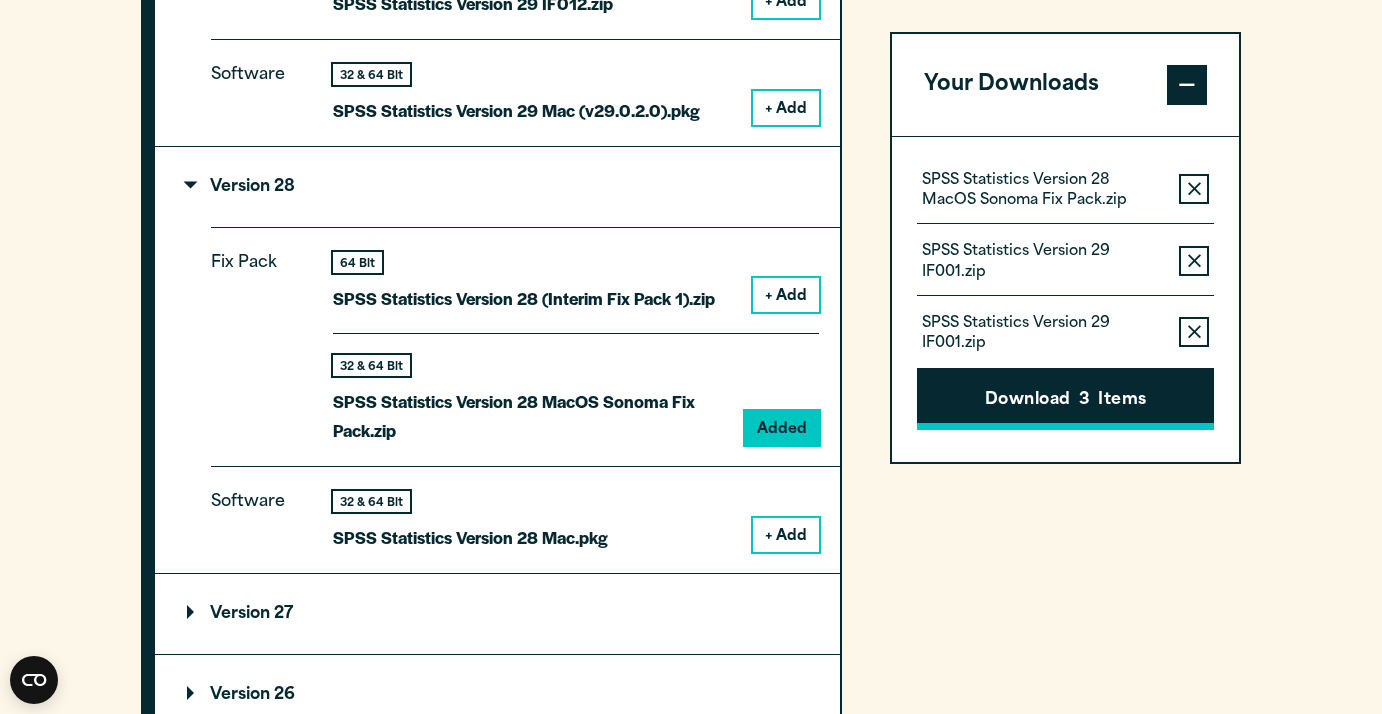 click on "Download  3  Items" at bounding box center [1065, 400] 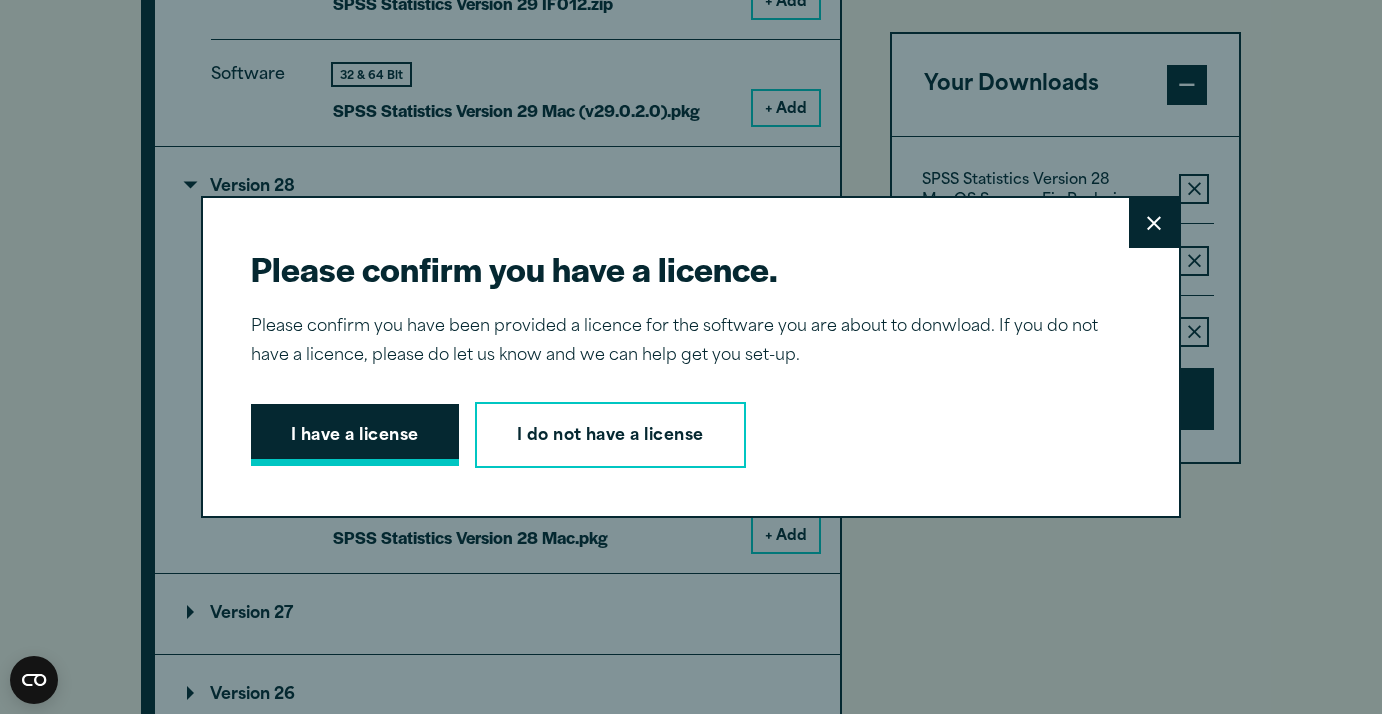 click on "I have a license" at bounding box center (355, 435) 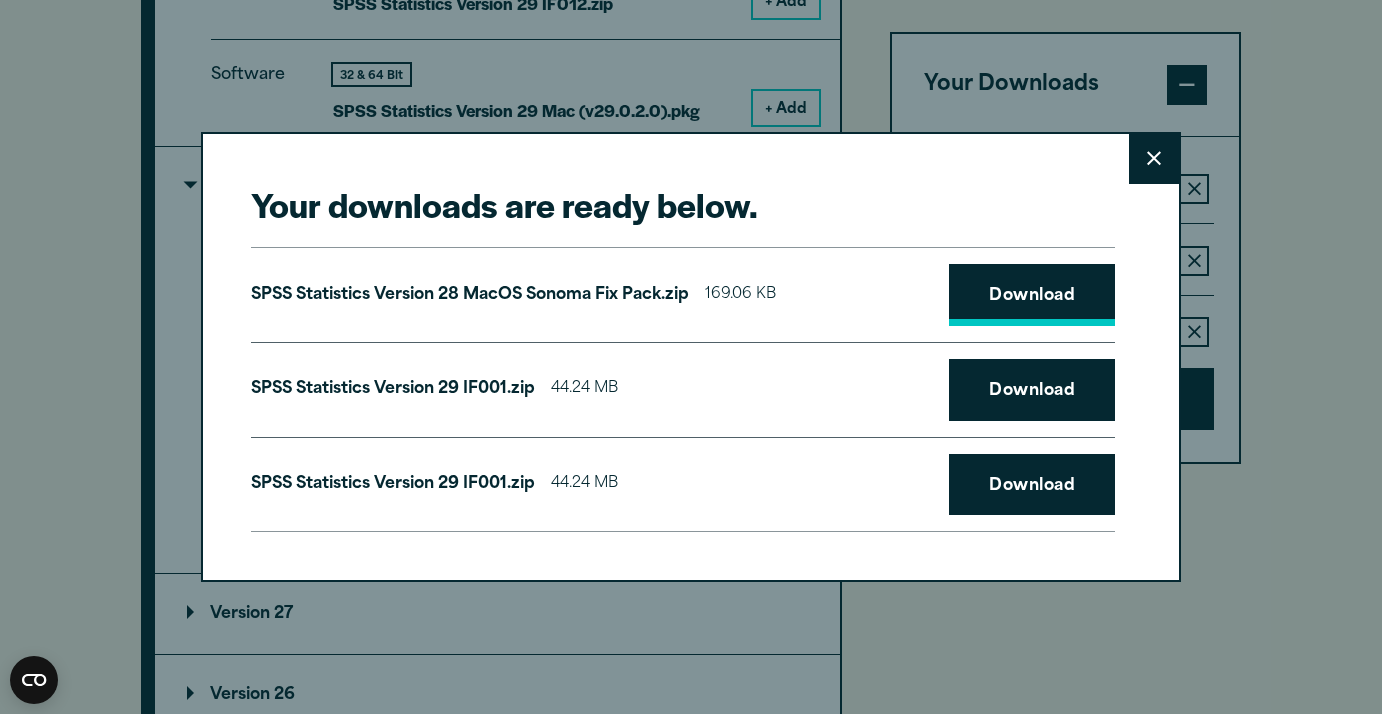 click on "Download" at bounding box center (1032, 295) 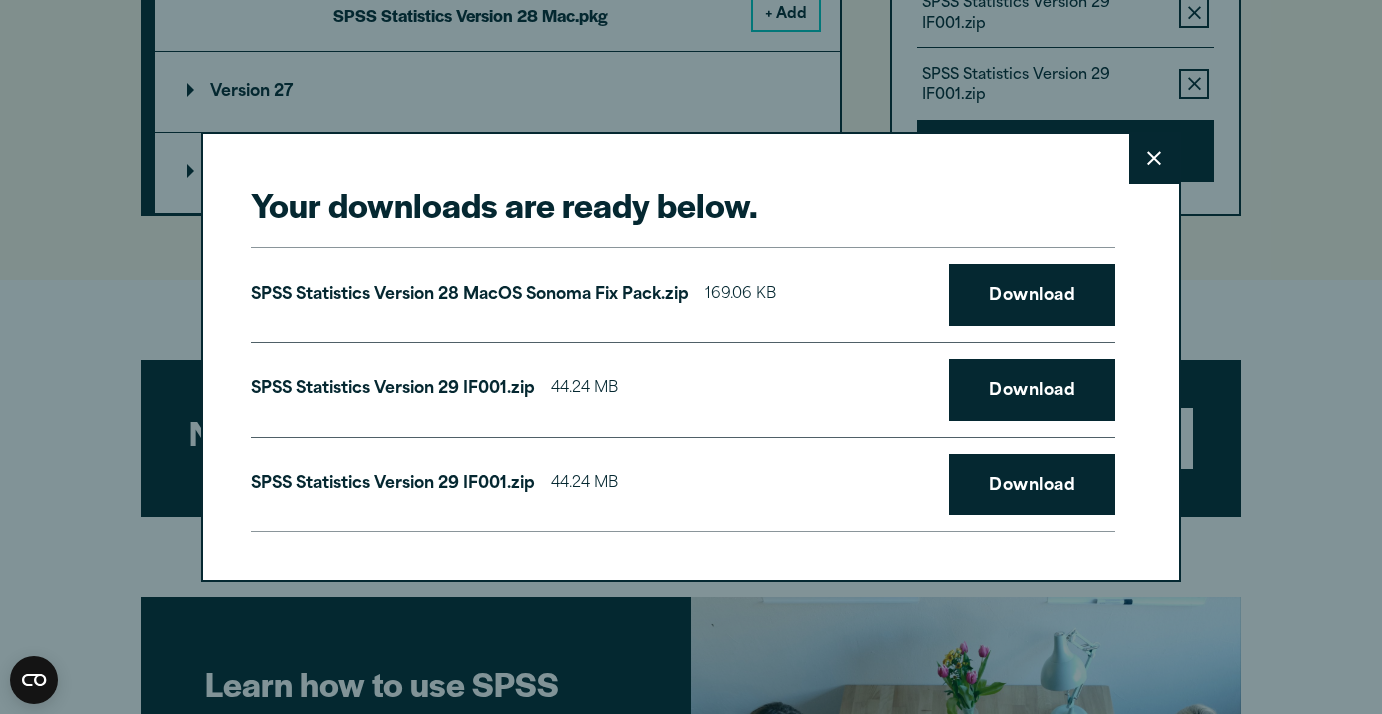 scroll, scrollTop: 3589, scrollLeft: 0, axis: vertical 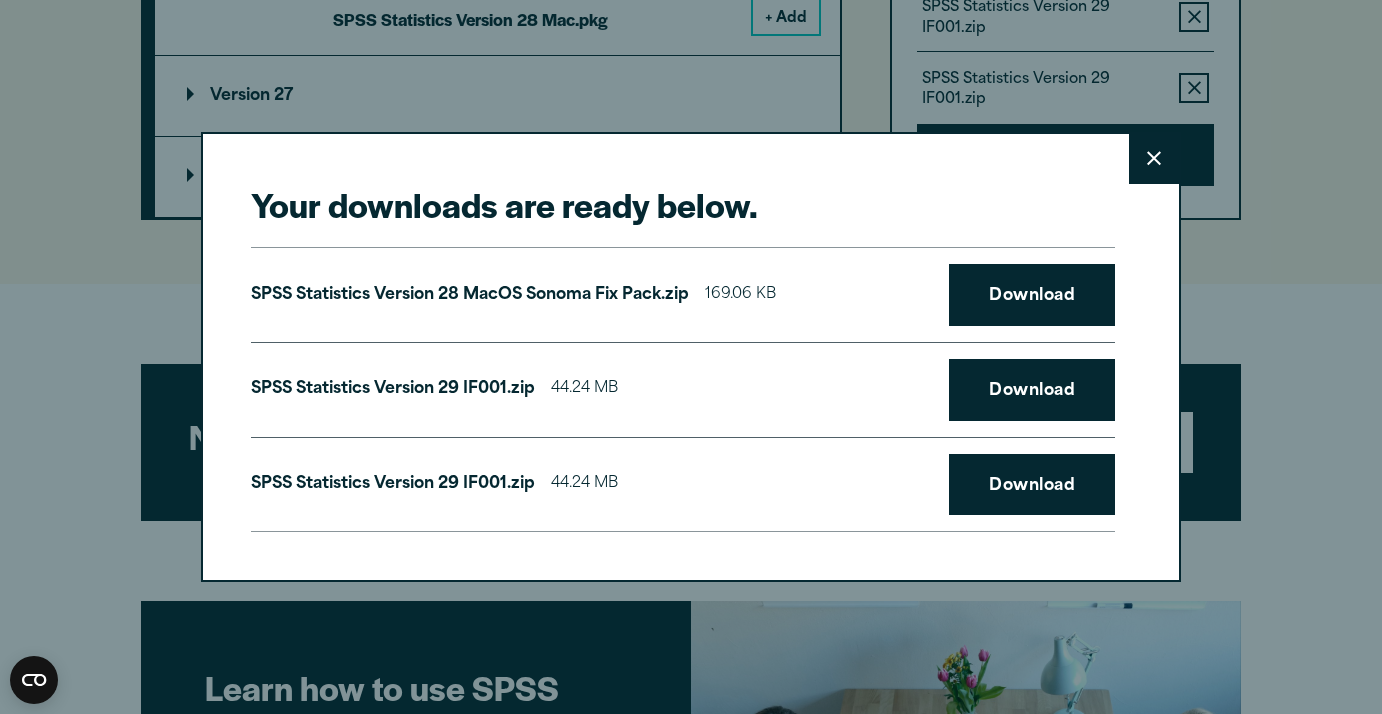 click 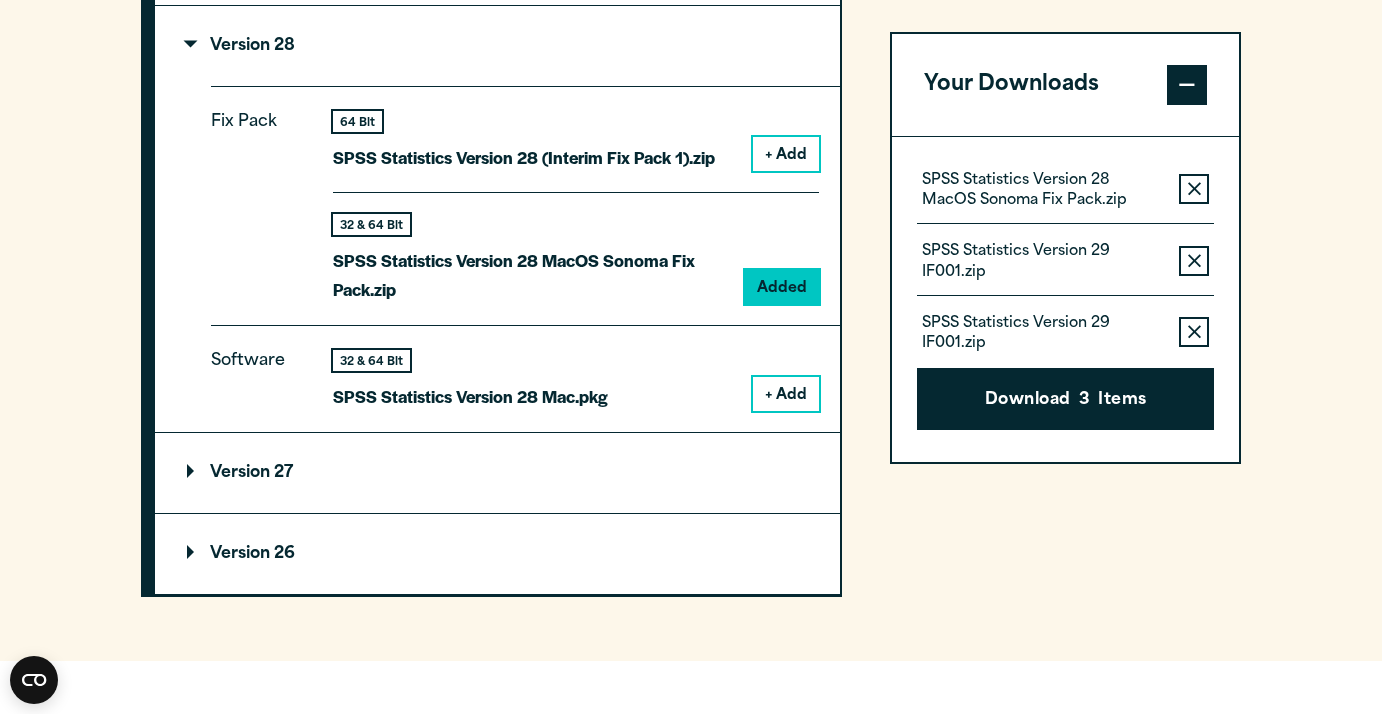scroll, scrollTop: 3194, scrollLeft: 0, axis: vertical 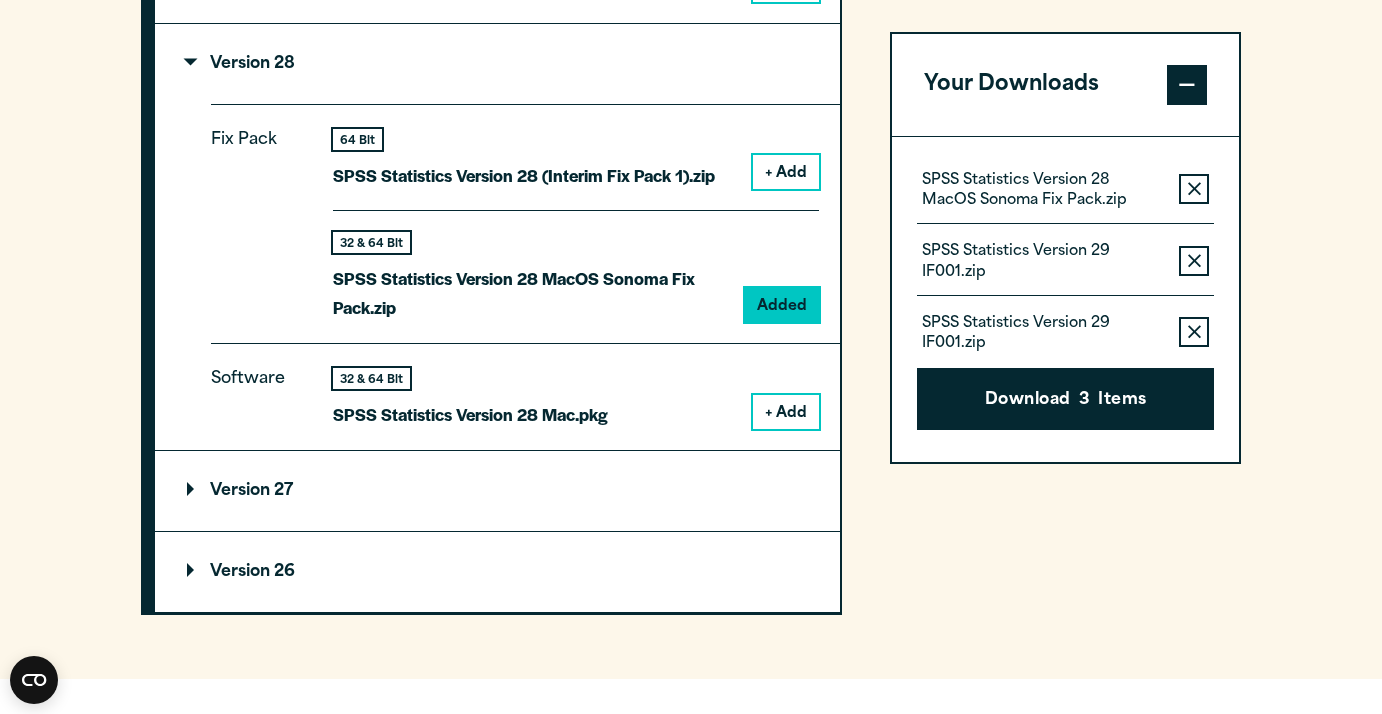 click on "+ Add" at bounding box center (786, 412) 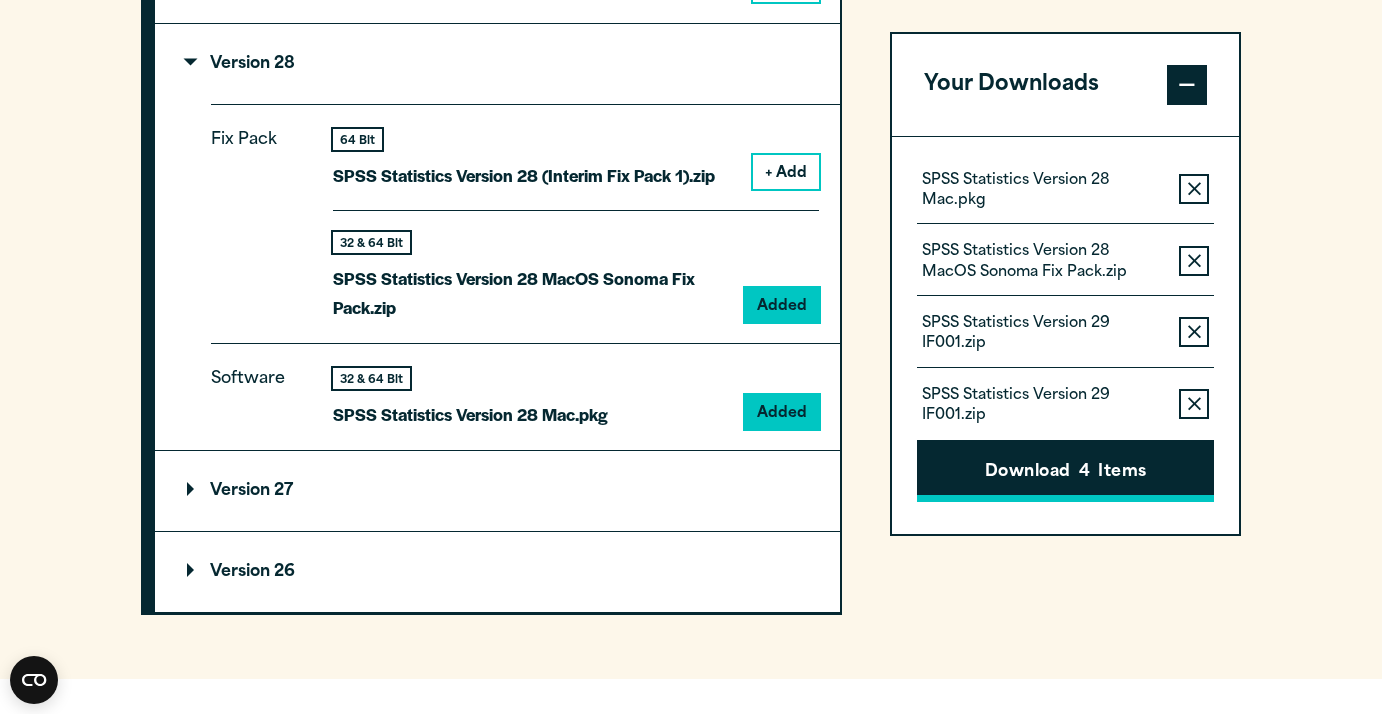 click on "Download  4  Items" at bounding box center (1065, 471) 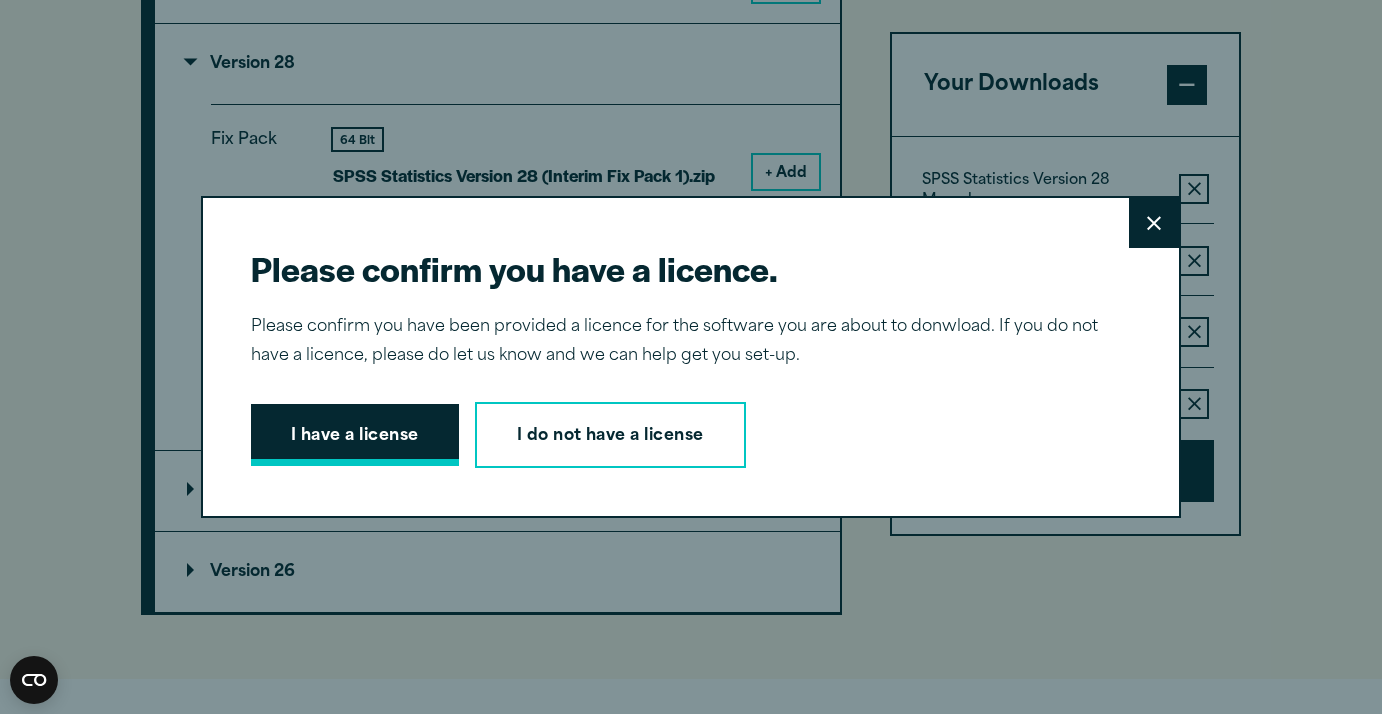 click on "I have a license" at bounding box center (355, 435) 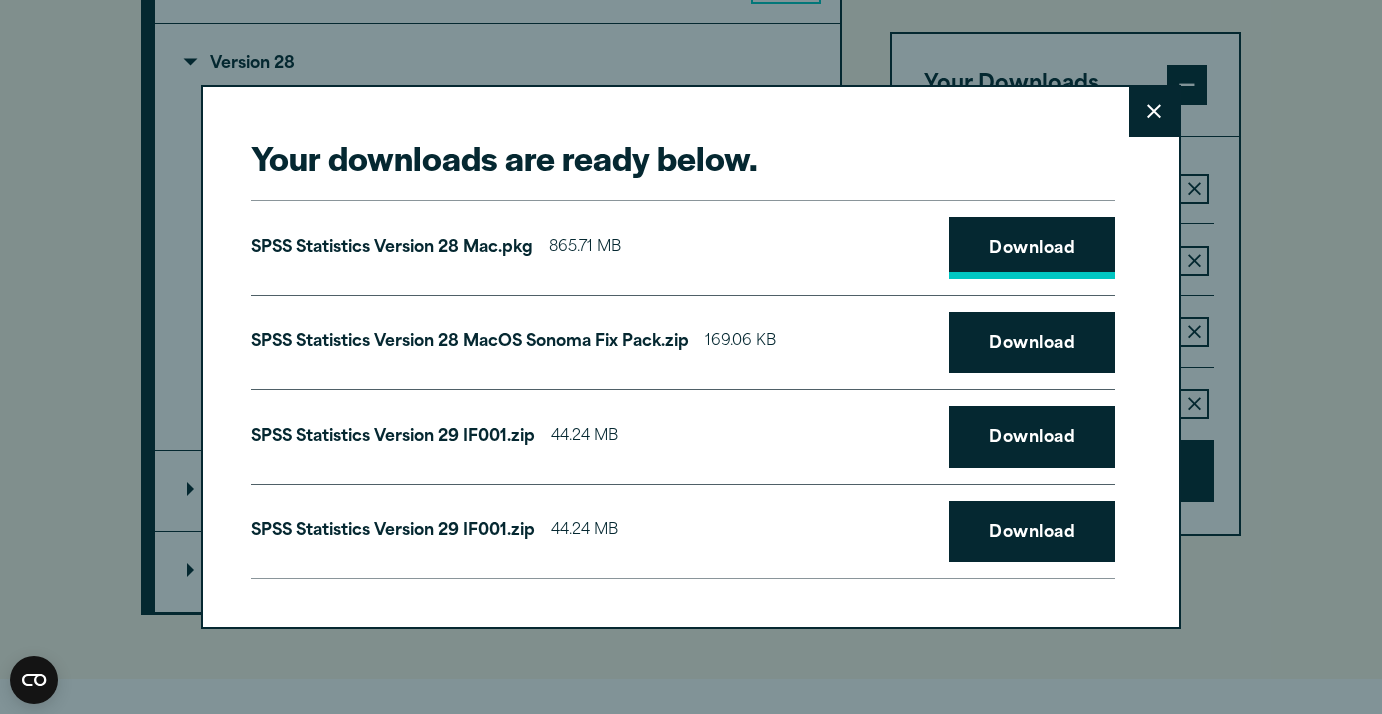 click on "Download" at bounding box center [1032, 248] 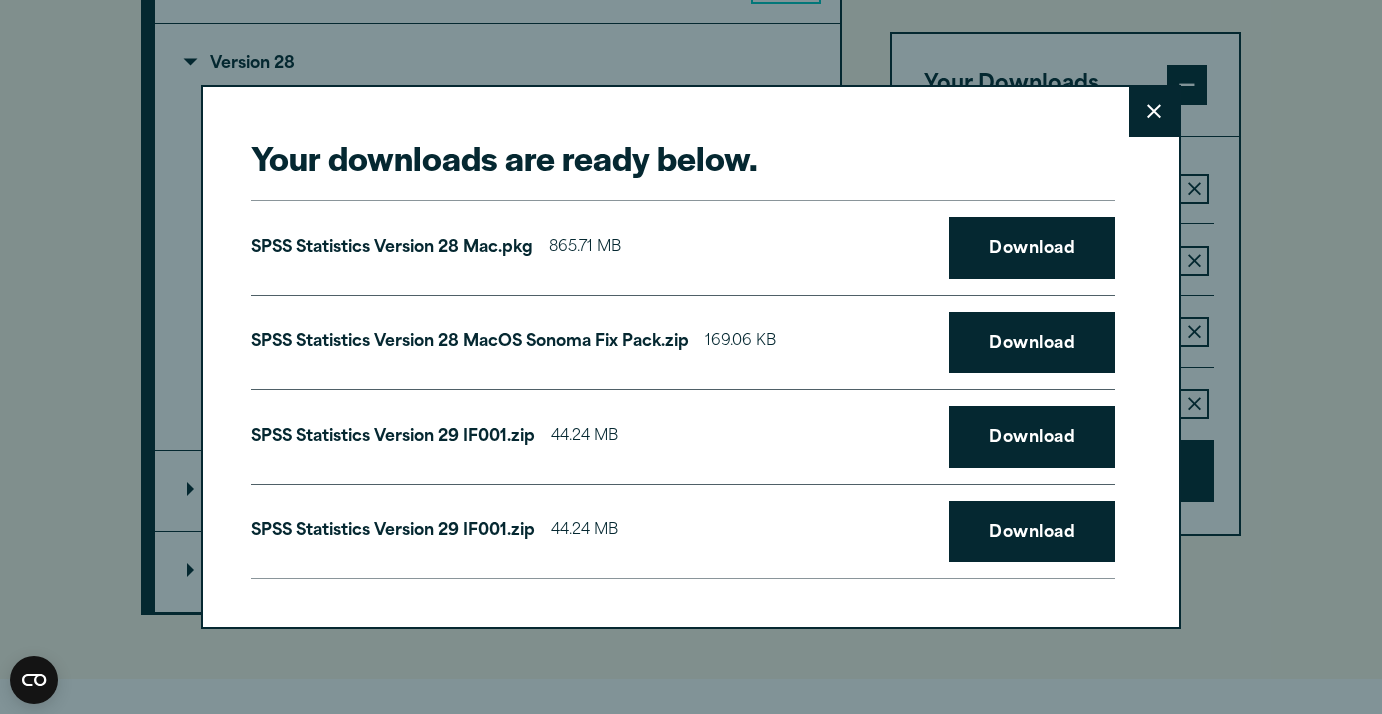 click 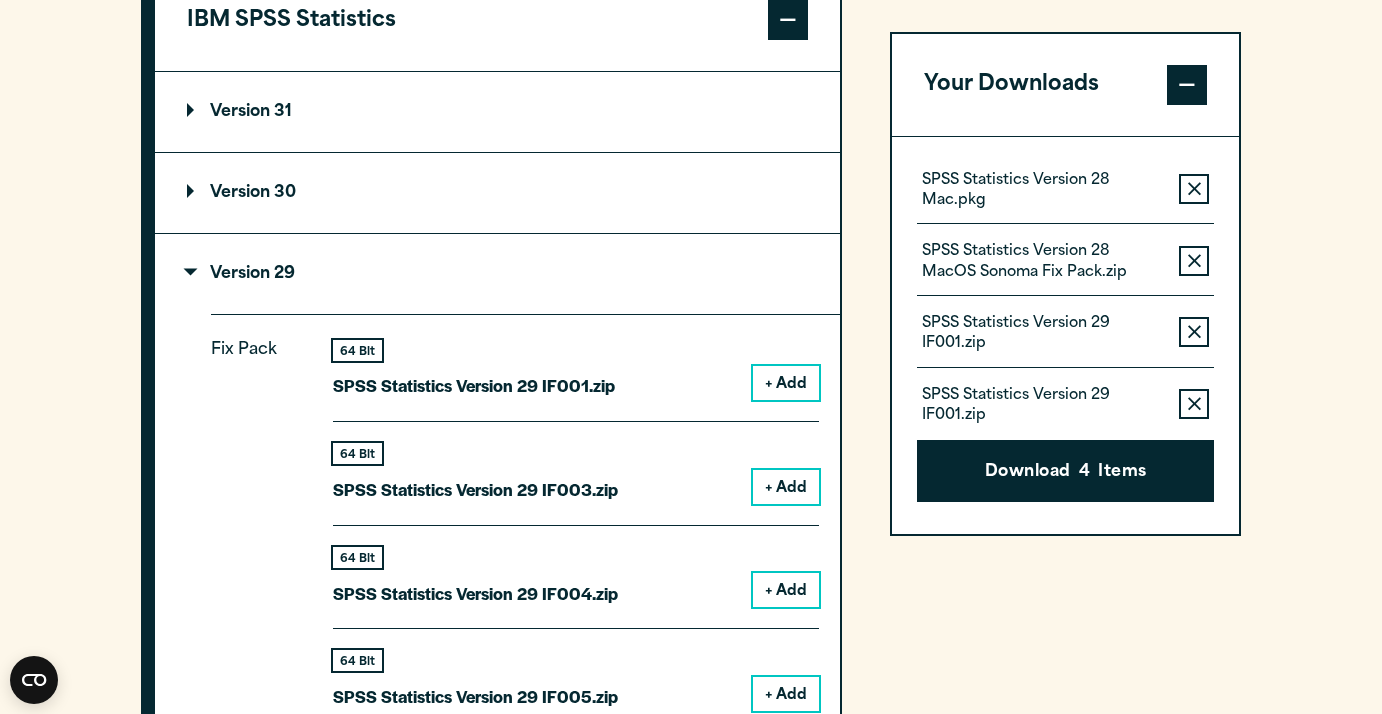 scroll, scrollTop: 1821, scrollLeft: 0, axis: vertical 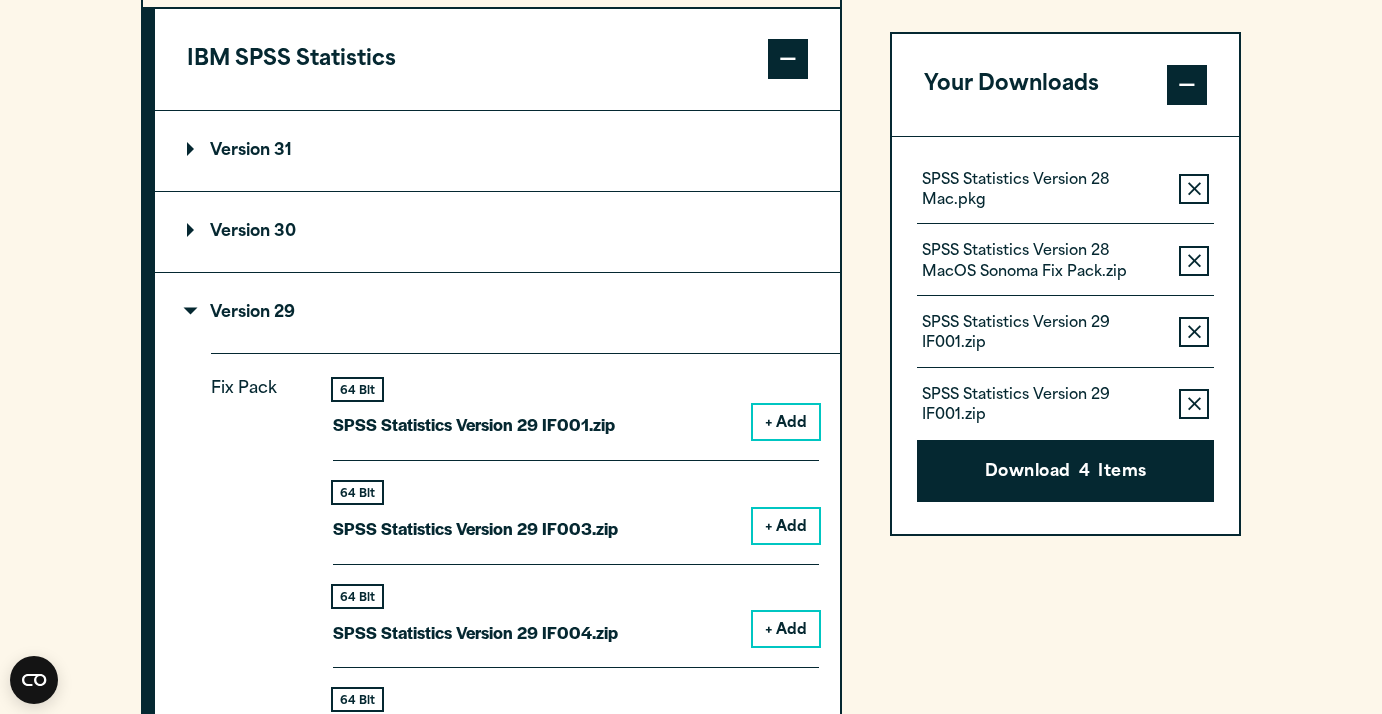 click on "Version 29" at bounding box center (241, 313) 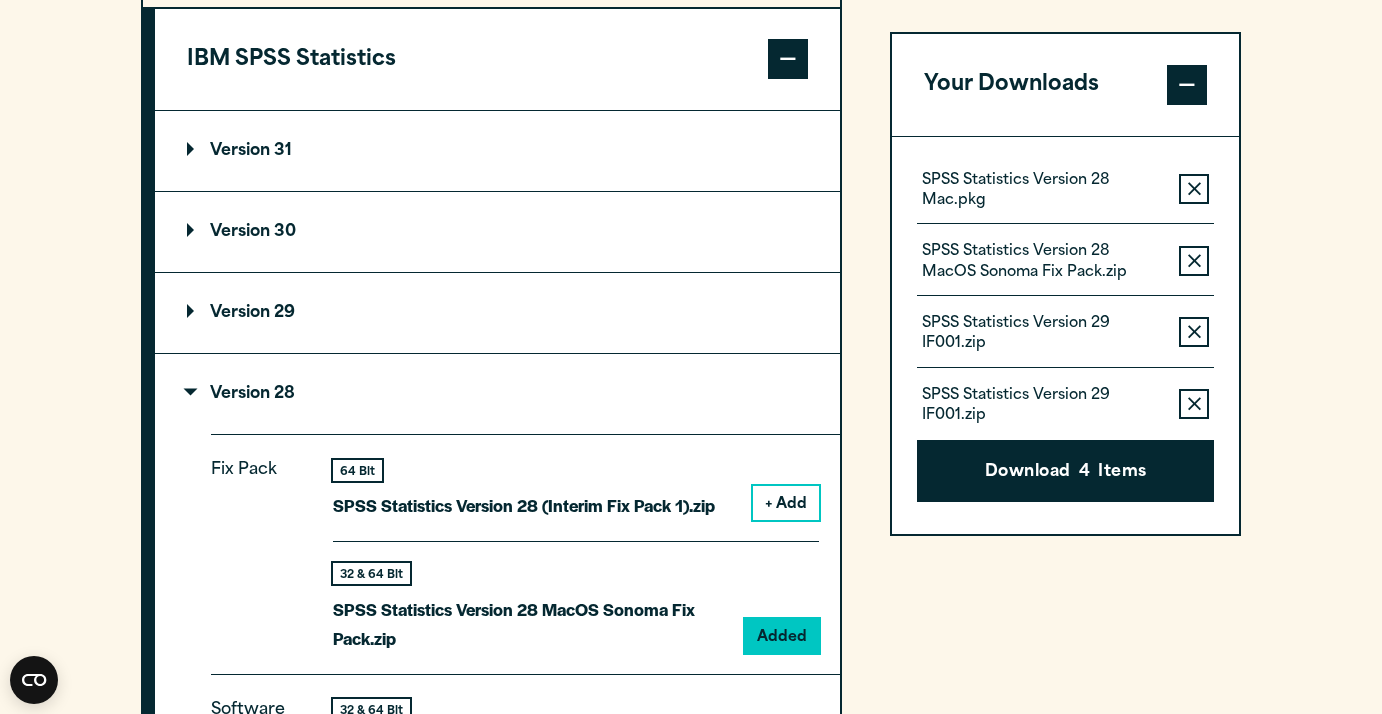 click on "Version 30" at bounding box center (241, 232) 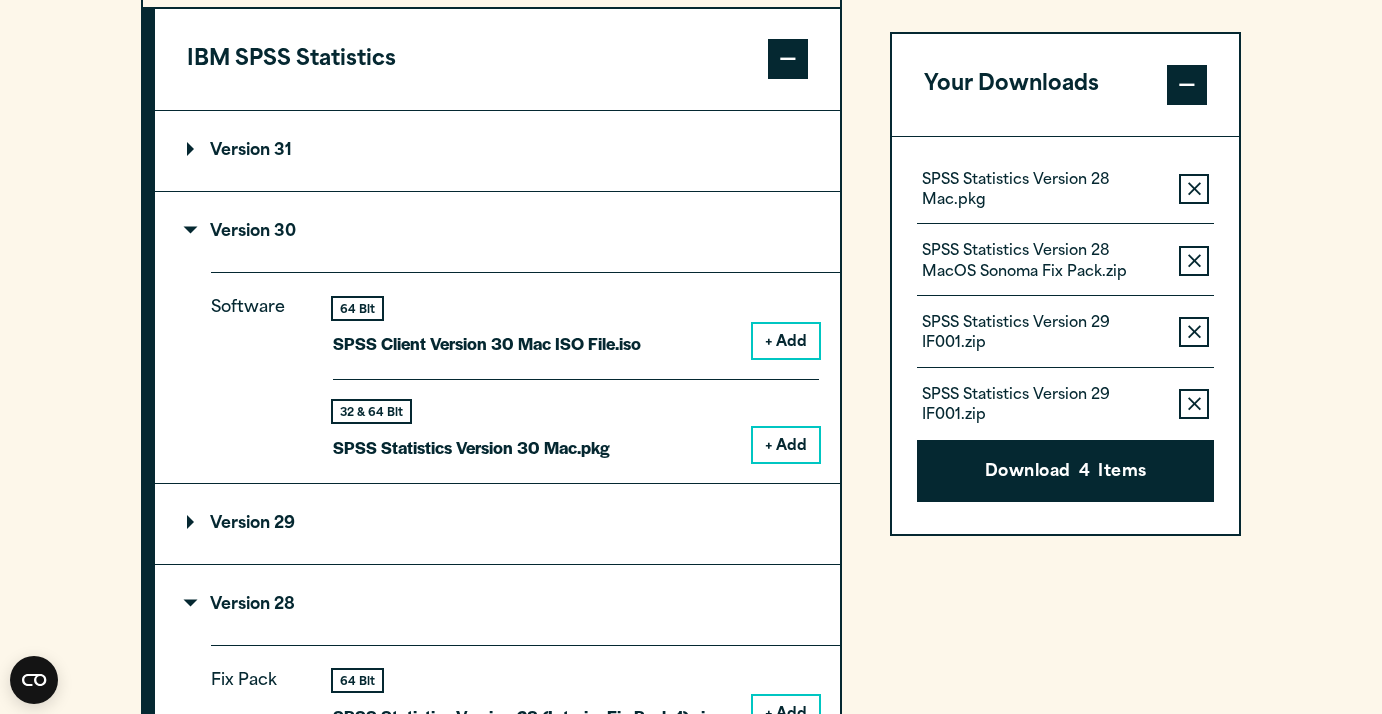 scroll, scrollTop: 2030, scrollLeft: 0, axis: vertical 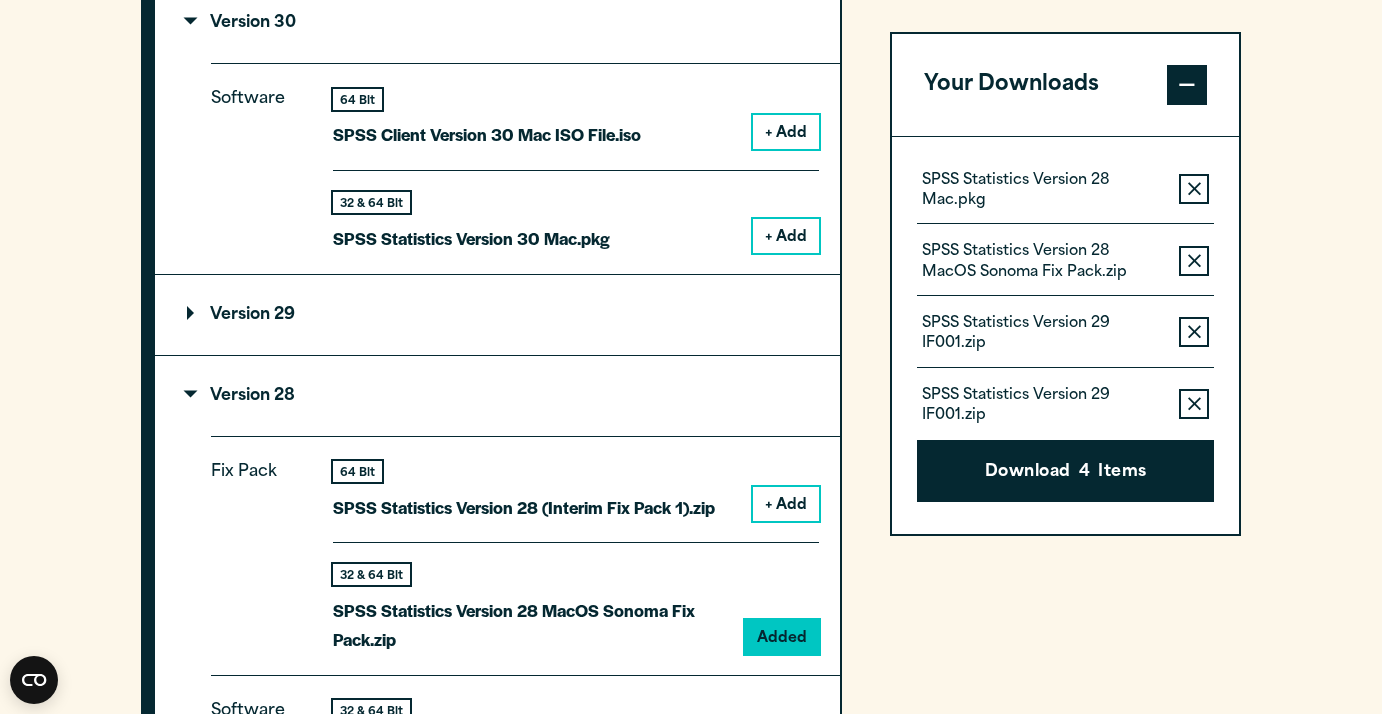 click on "Version 29" at bounding box center [241, 315] 